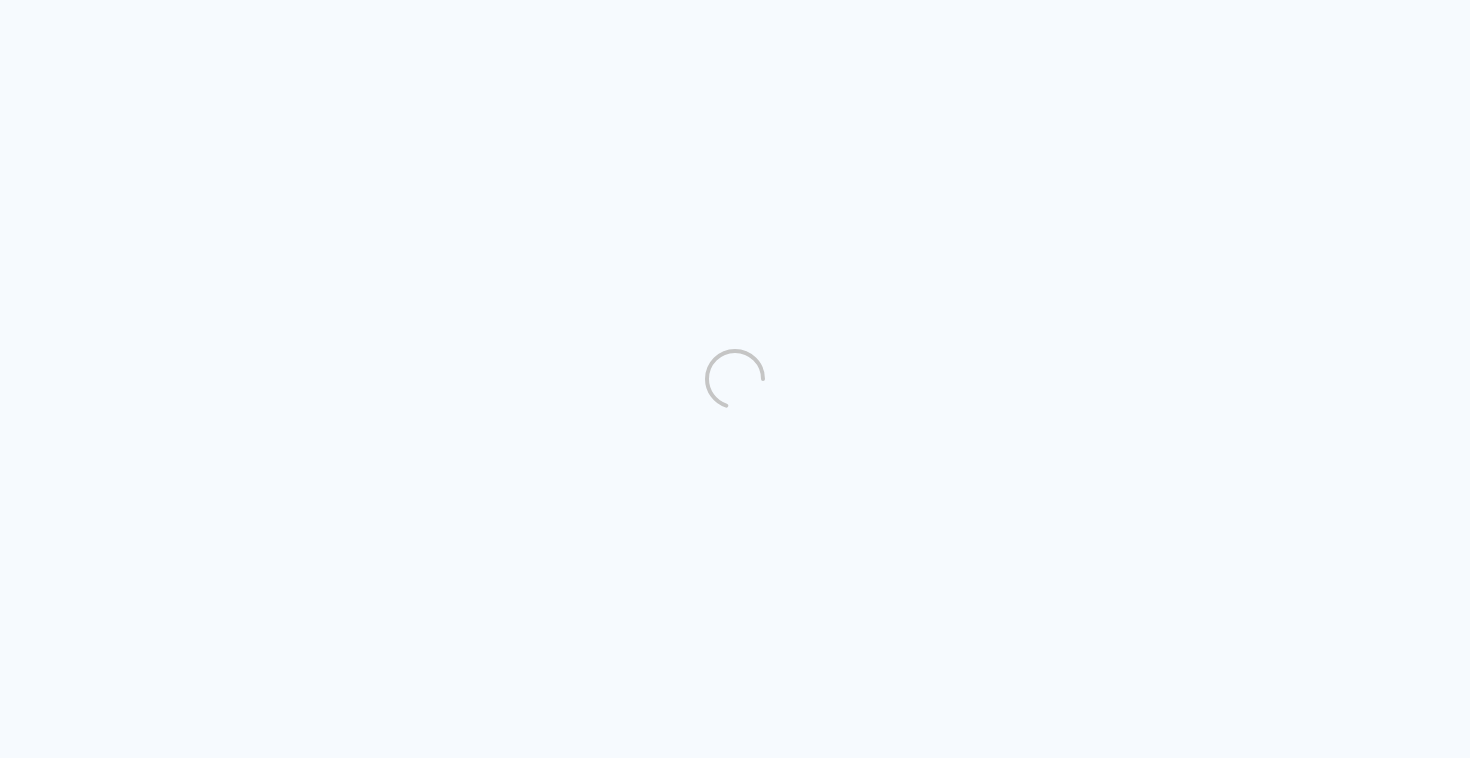 scroll, scrollTop: 0, scrollLeft: 0, axis: both 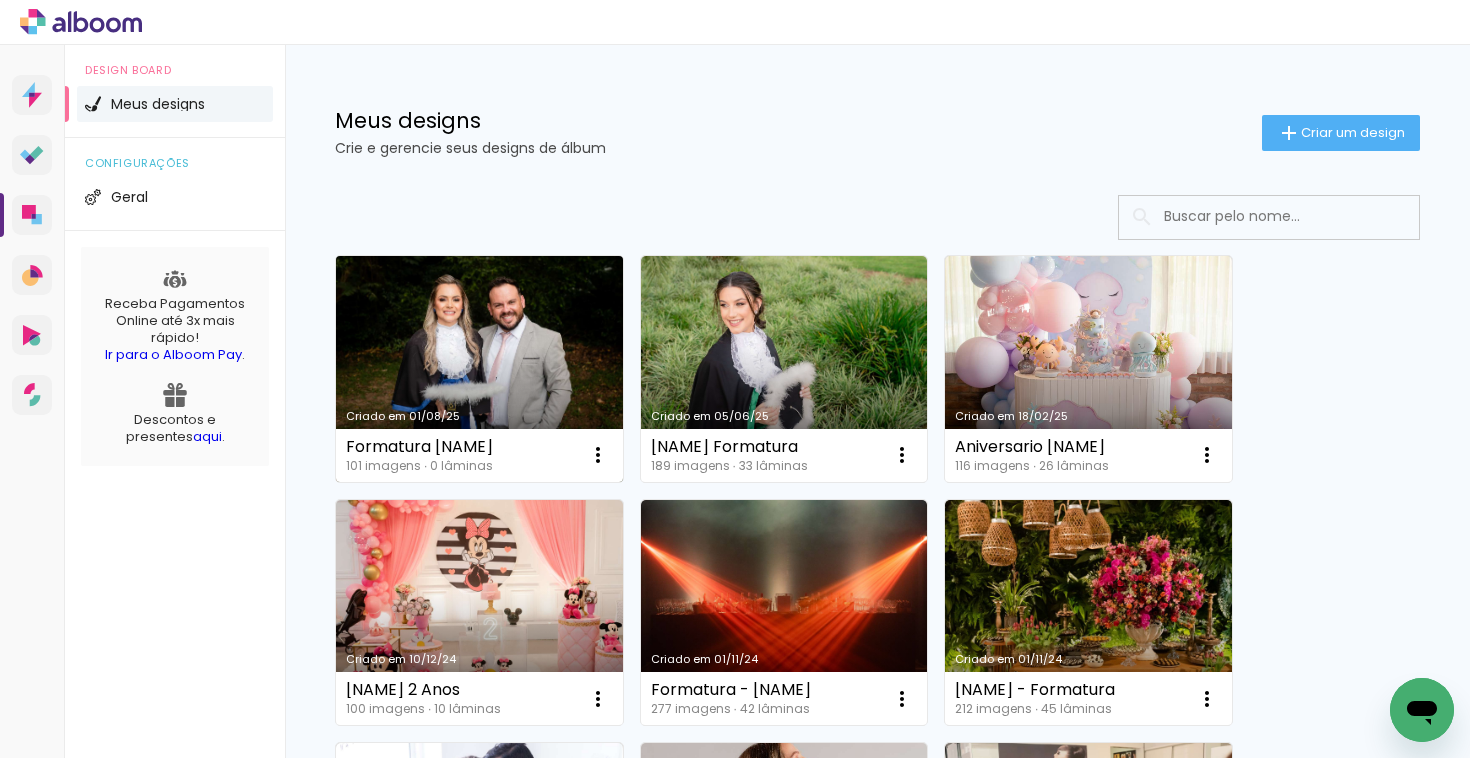 click on "Criado em 01/08/25" at bounding box center [479, 369] 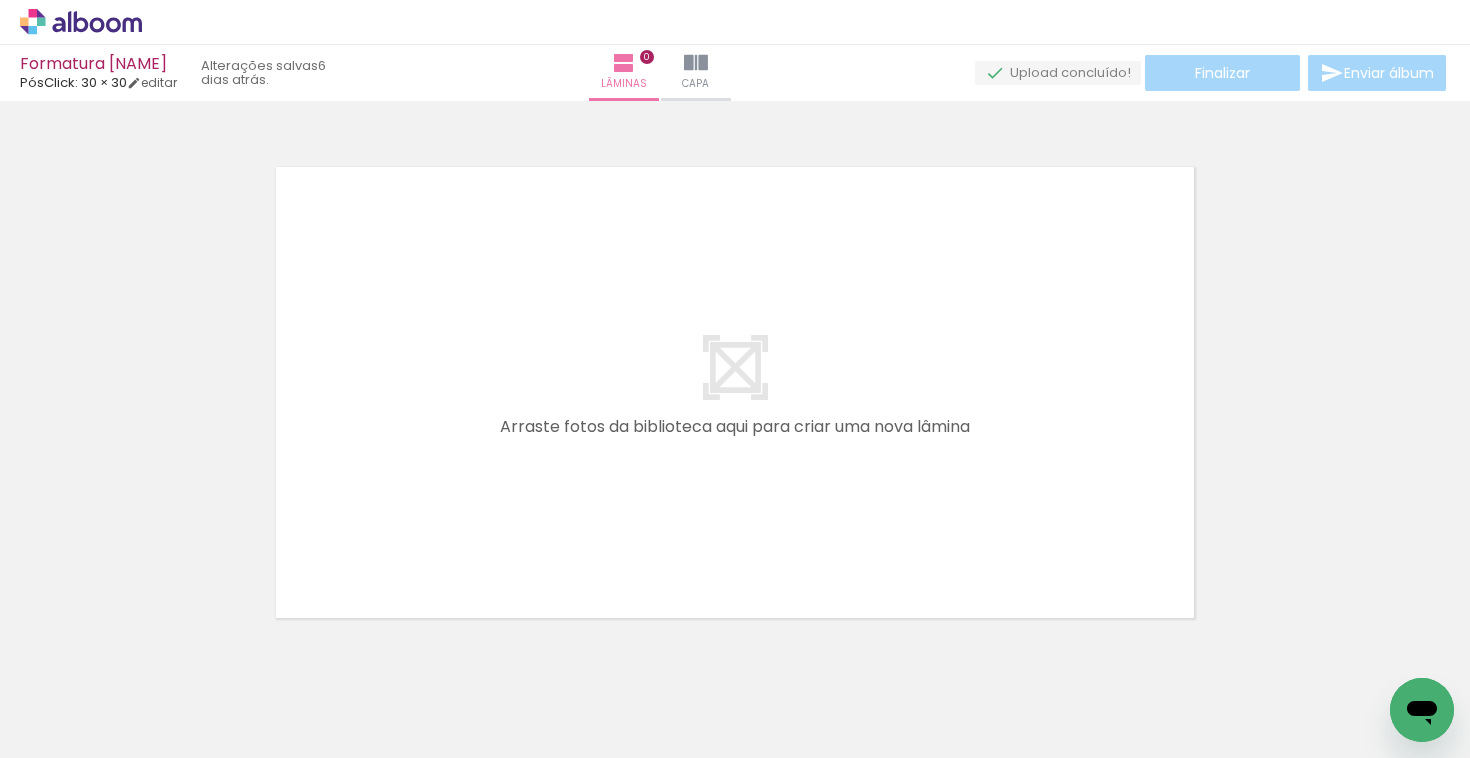 scroll, scrollTop: 0, scrollLeft: 1533, axis: horizontal 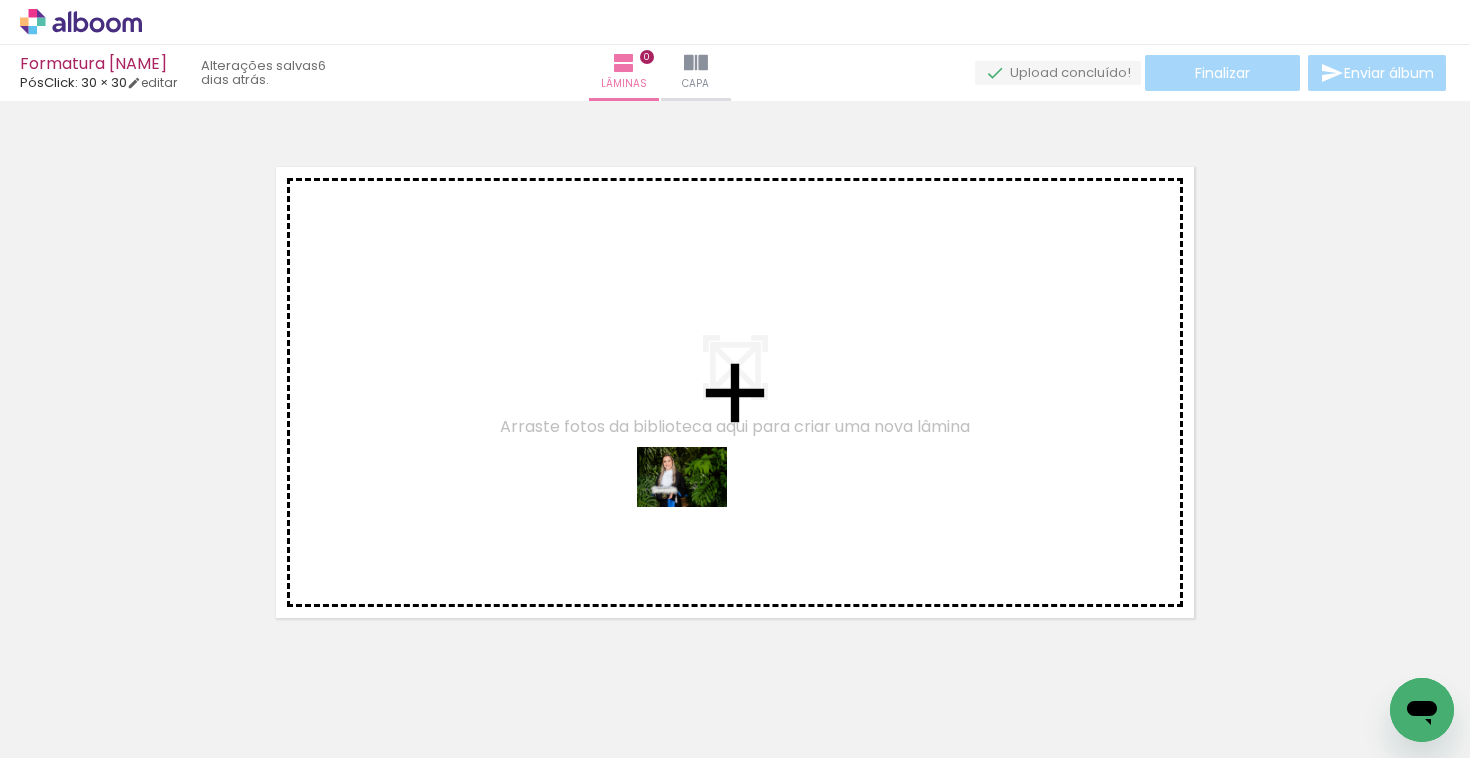 drag, startPoint x: 693, startPoint y: 695, endPoint x: 703, endPoint y: 478, distance: 217.23029 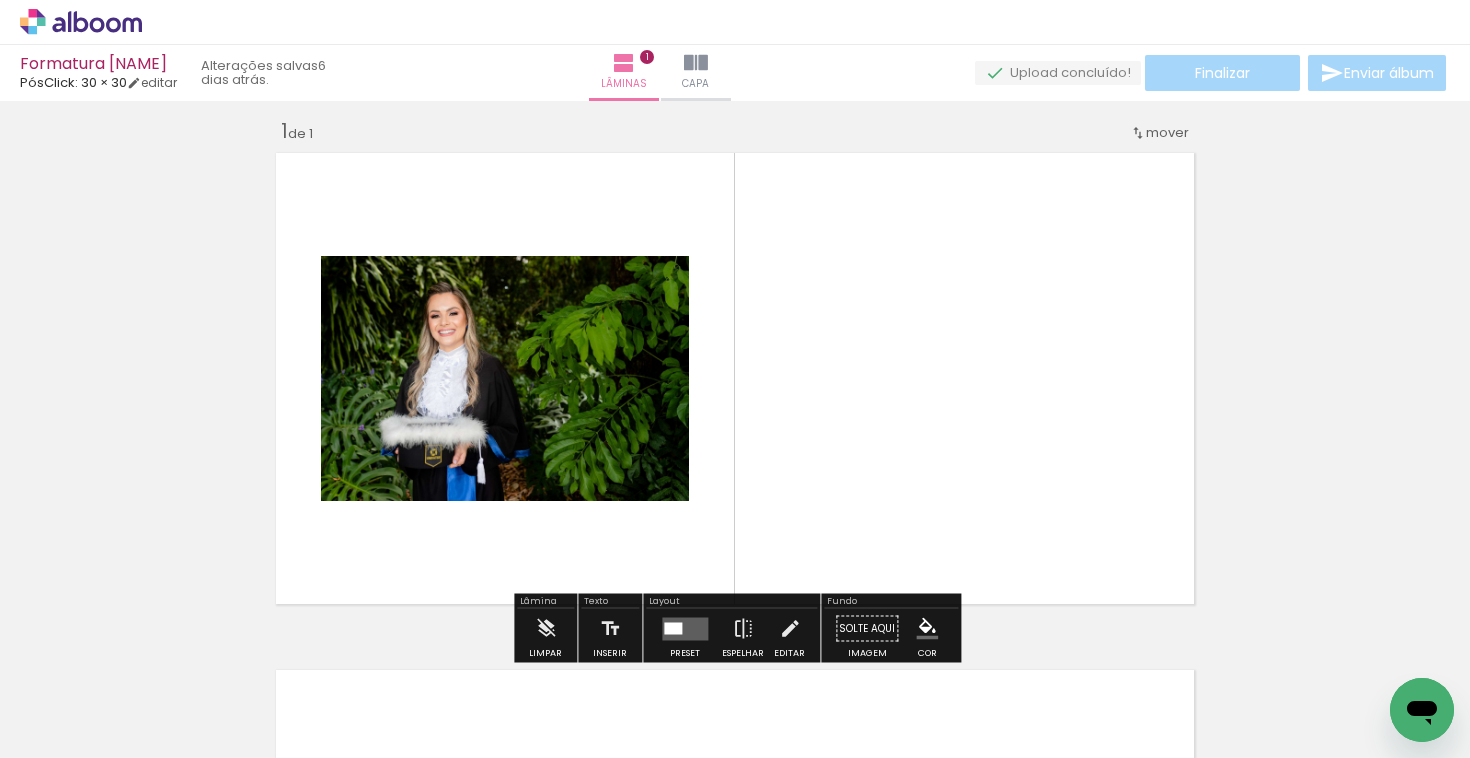 scroll, scrollTop: 25, scrollLeft: 0, axis: vertical 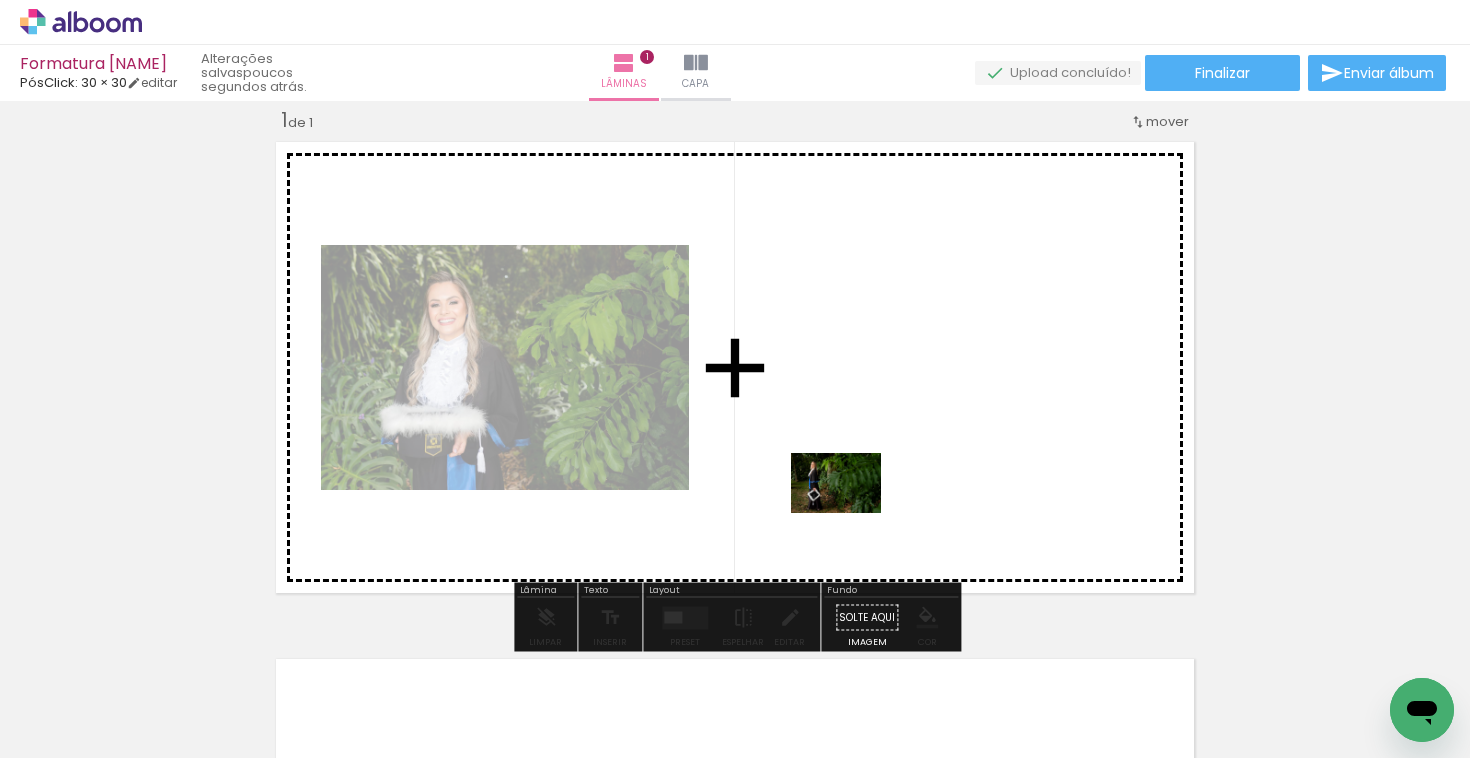 drag, startPoint x: 804, startPoint y: 690, endPoint x: 851, endPoint y: 513, distance: 183.13383 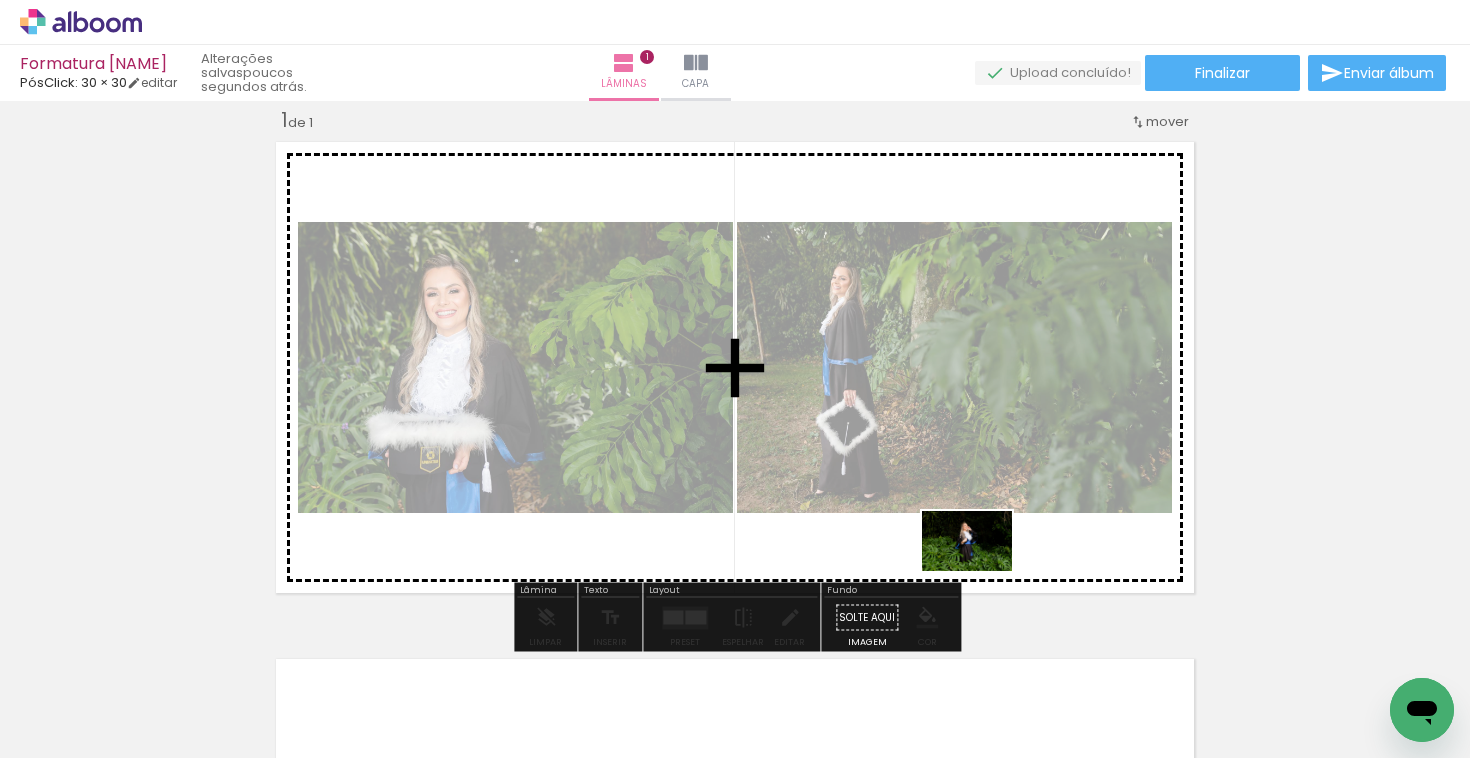 drag, startPoint x: 916, startPoint y: 695, endPoint x: 982, endPoint y: 571, distance: 140.47064 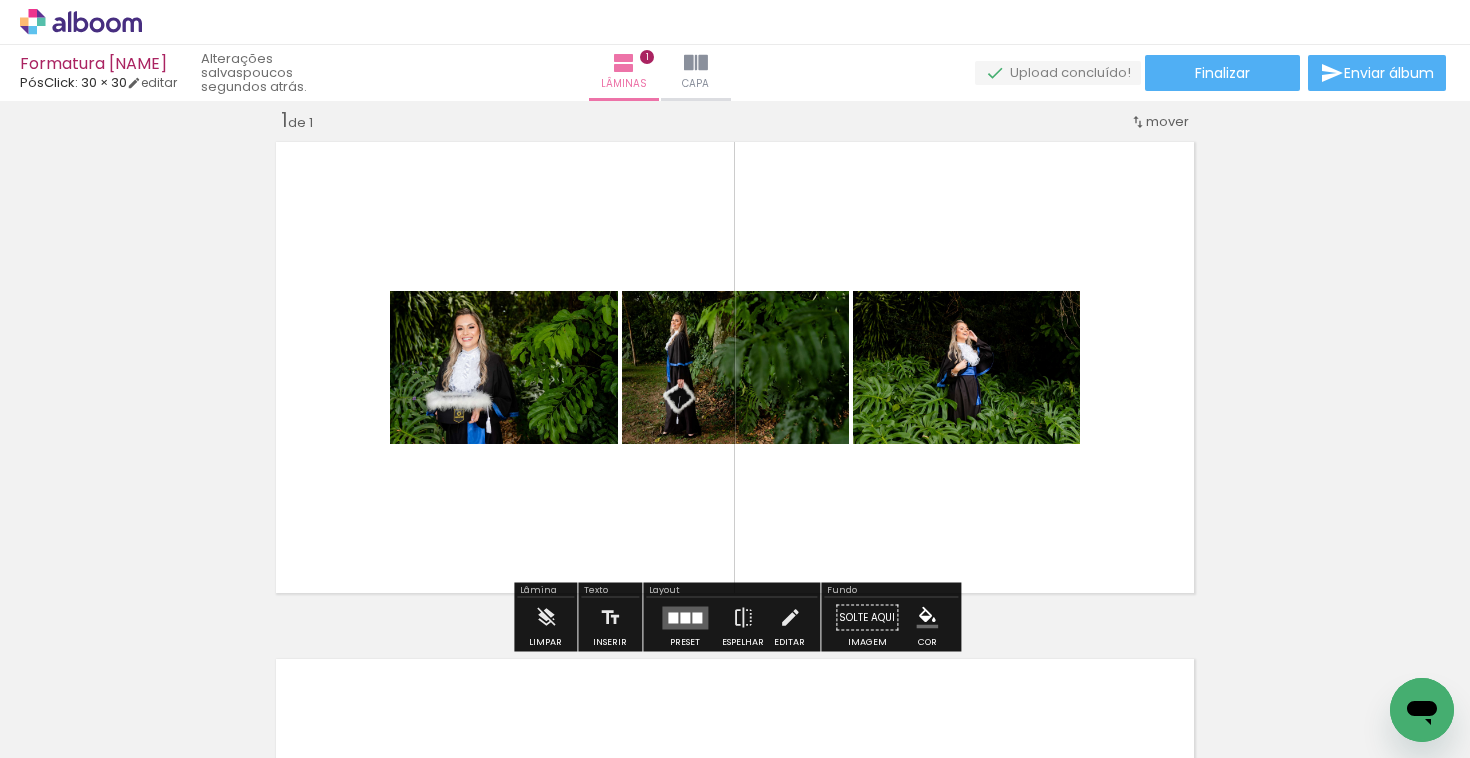 click at bounding box center (685, 617) 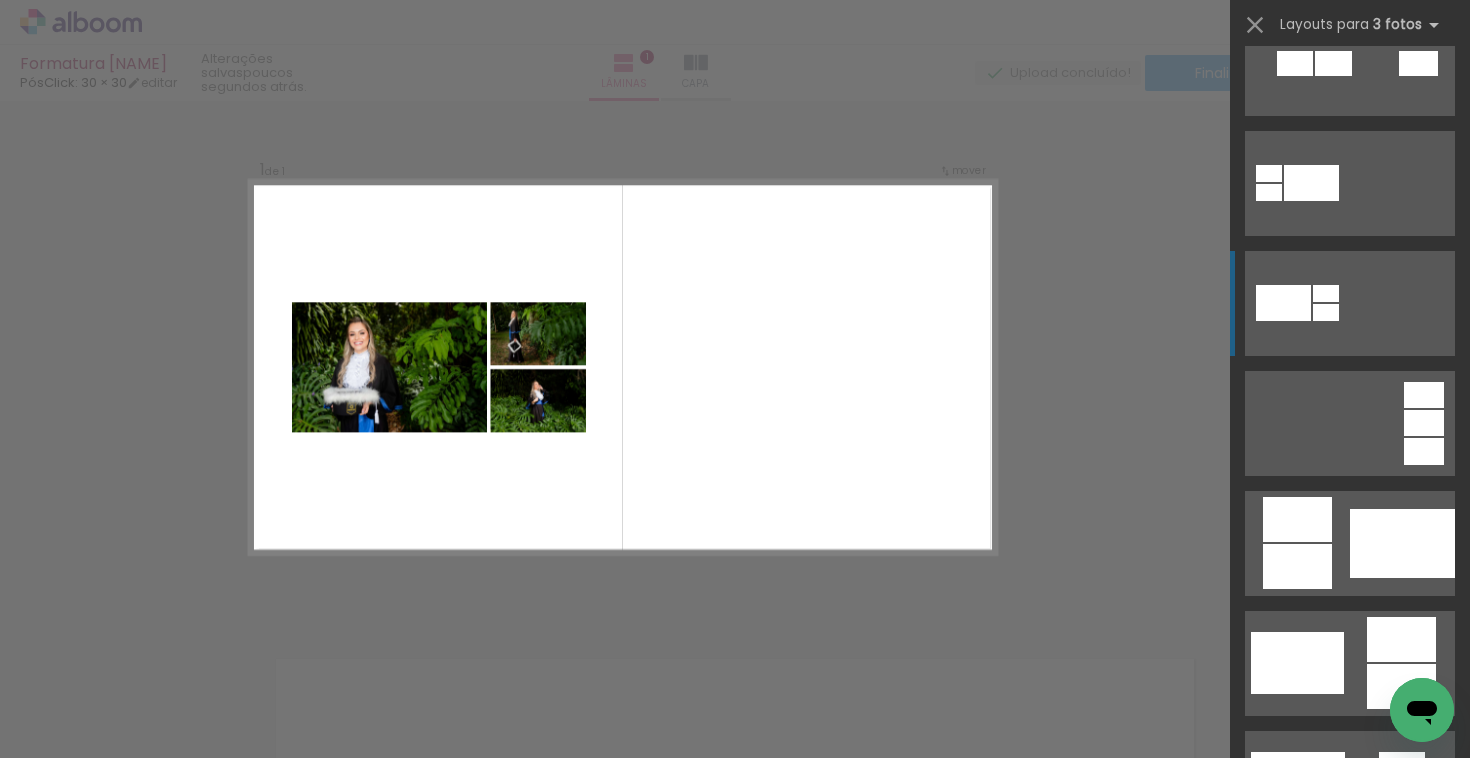 scroll, scrollTop: 308, scrollLeft: 0, axis: vertical 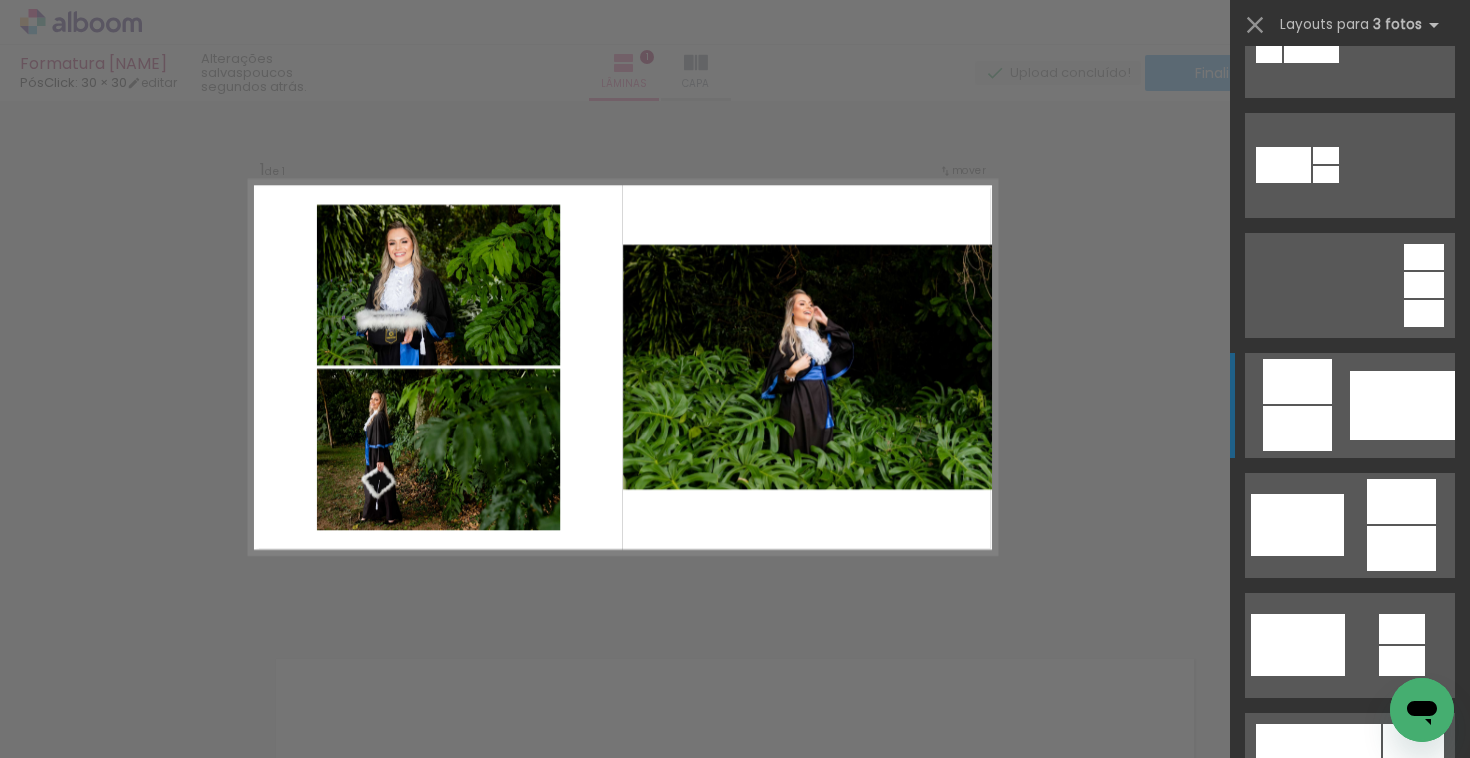 click at bounding box center (1402, 405) 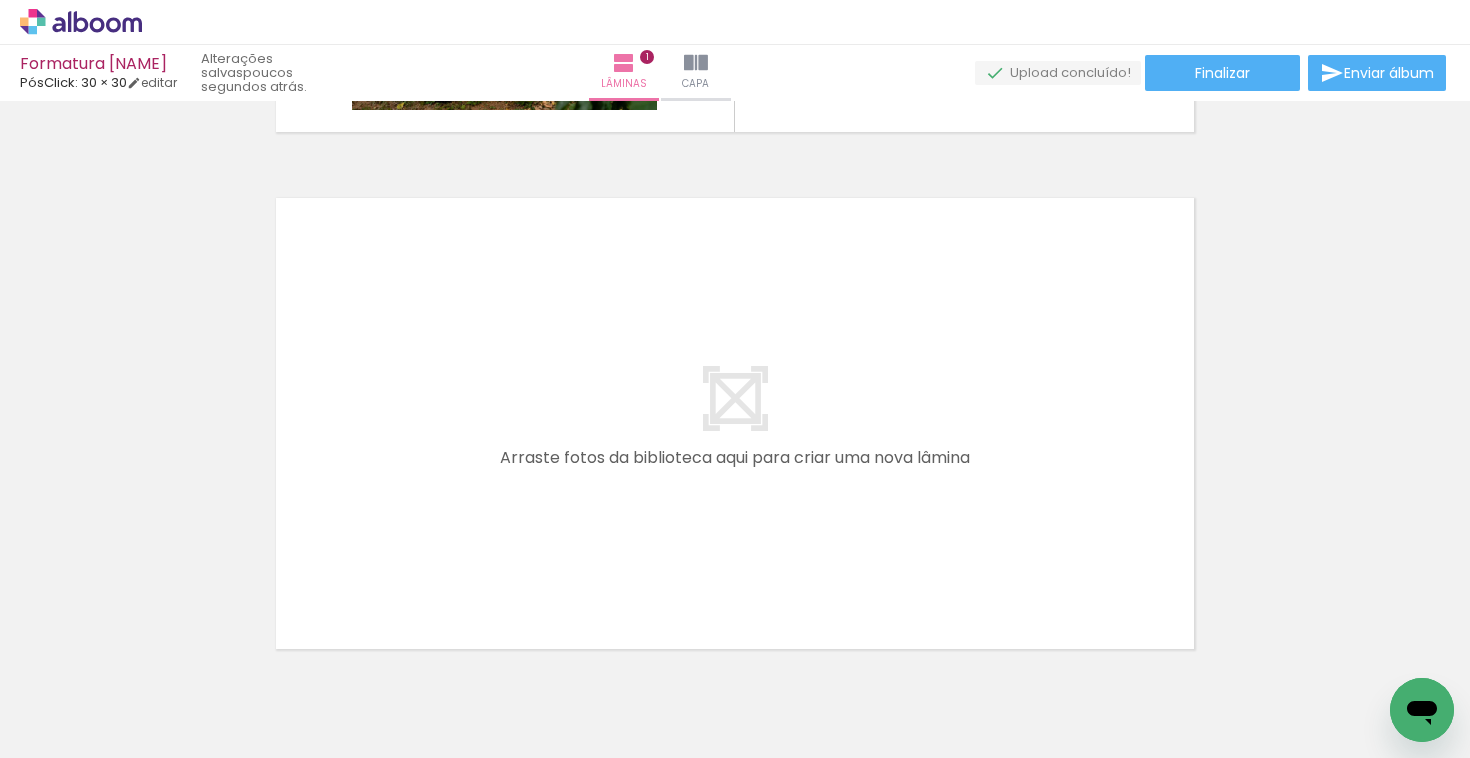 scroll, scrollTop: 505, scrollLeft: 0, axis: vertical 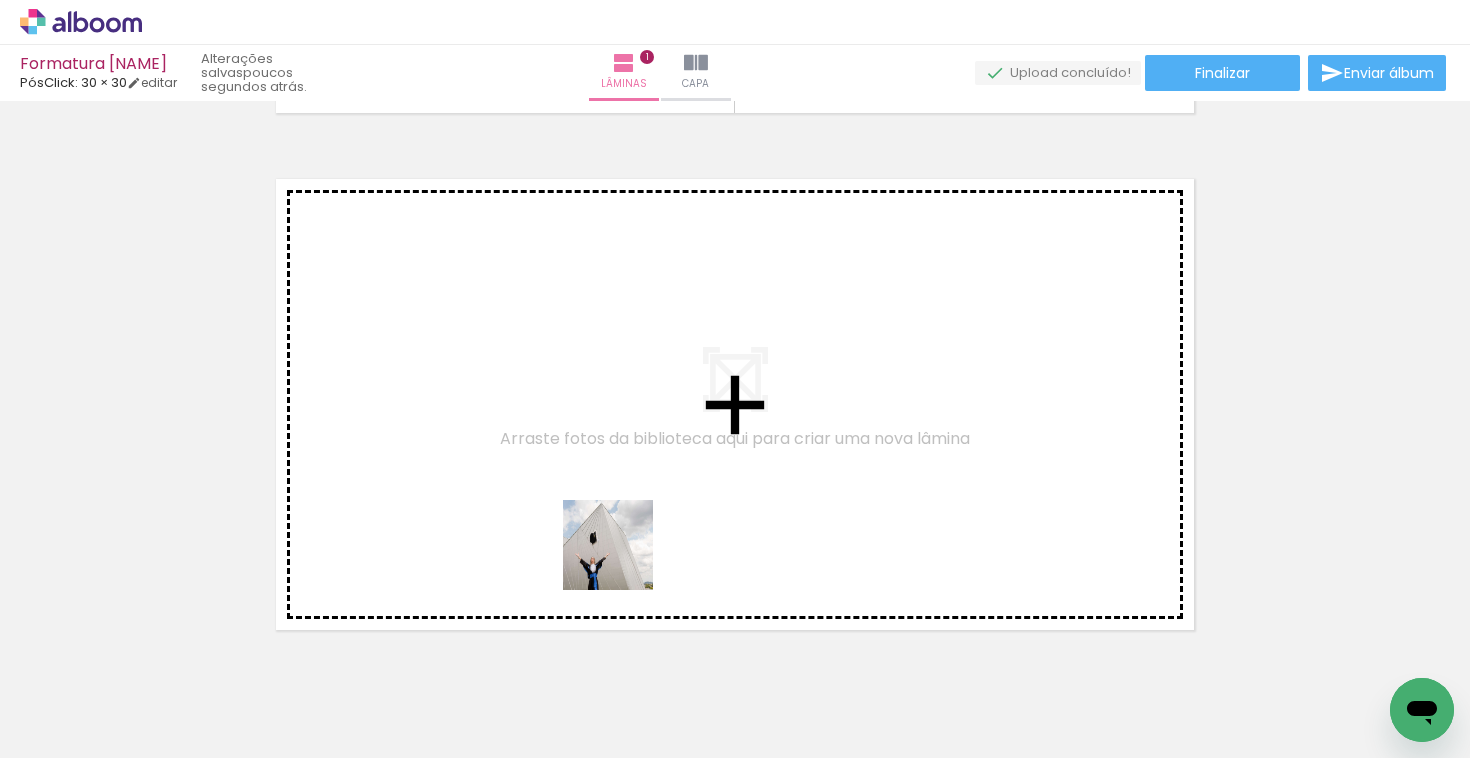drag, startPoint x: 564, startPoint y: 699, endPoint x: 645, endPoint y: 524, distance: 192.83672 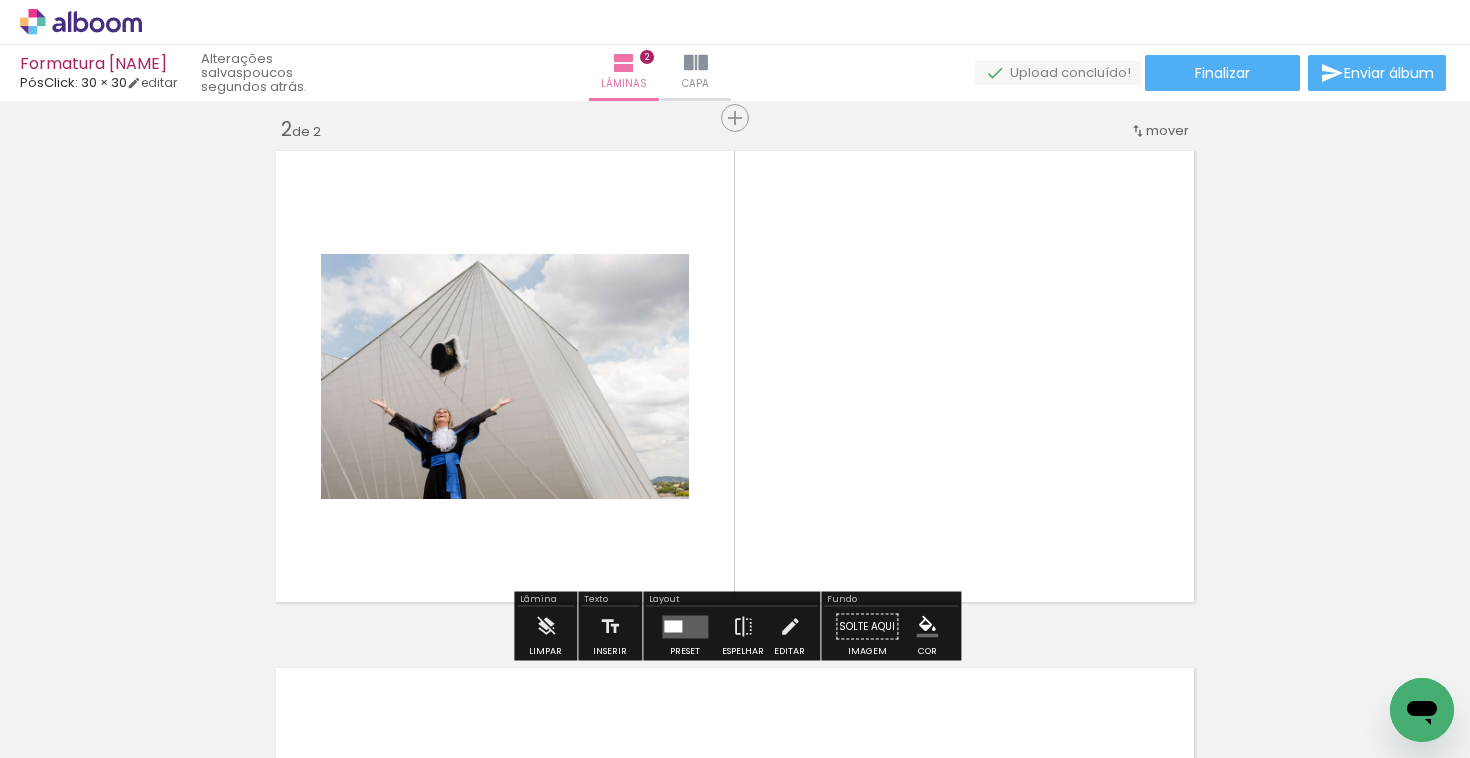 scroll, scrollTop: 542, scrollLeft: 0, axis: vertical 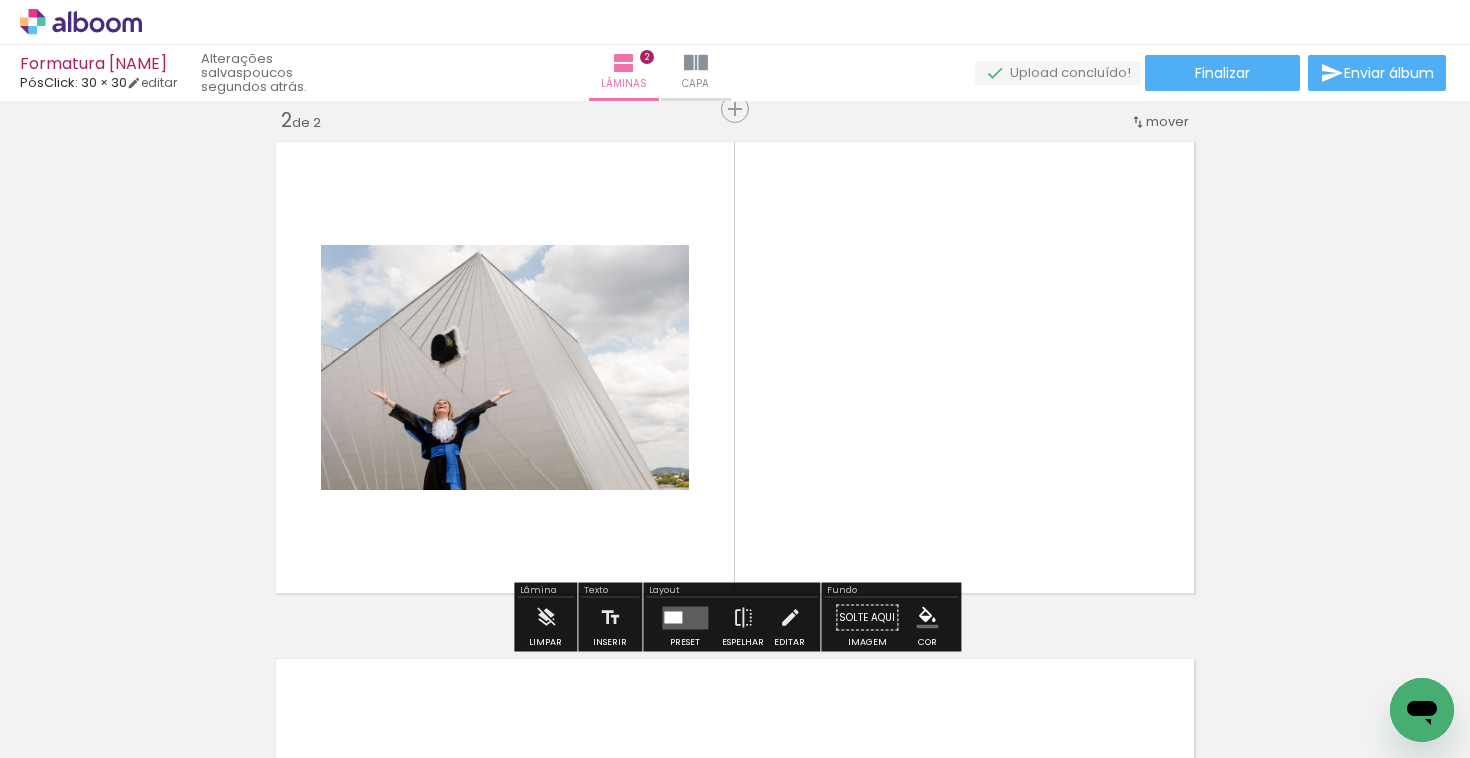 click at bounding box center [673, 617] 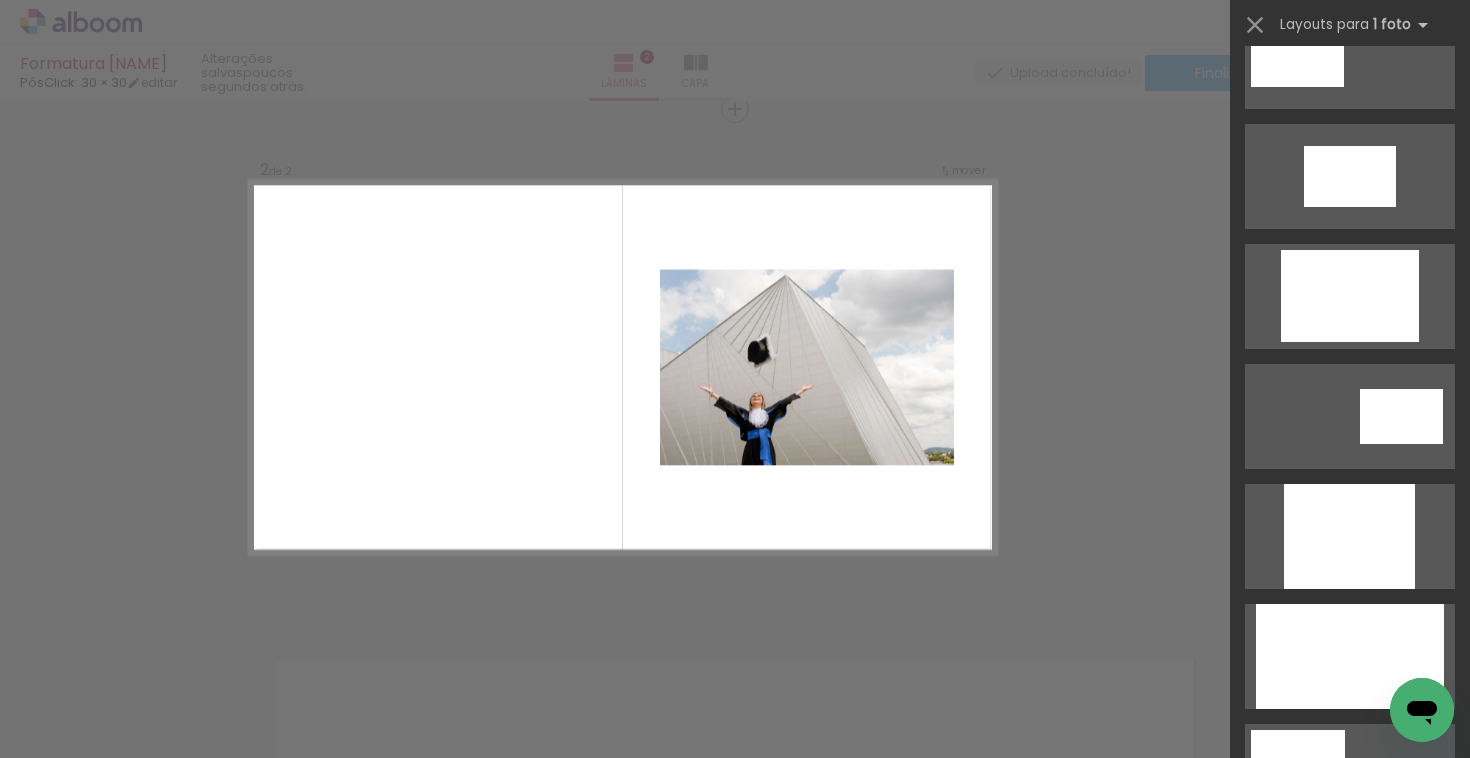 scroll, scrollTop: 773, scrollLeft: 0, axis: vertical 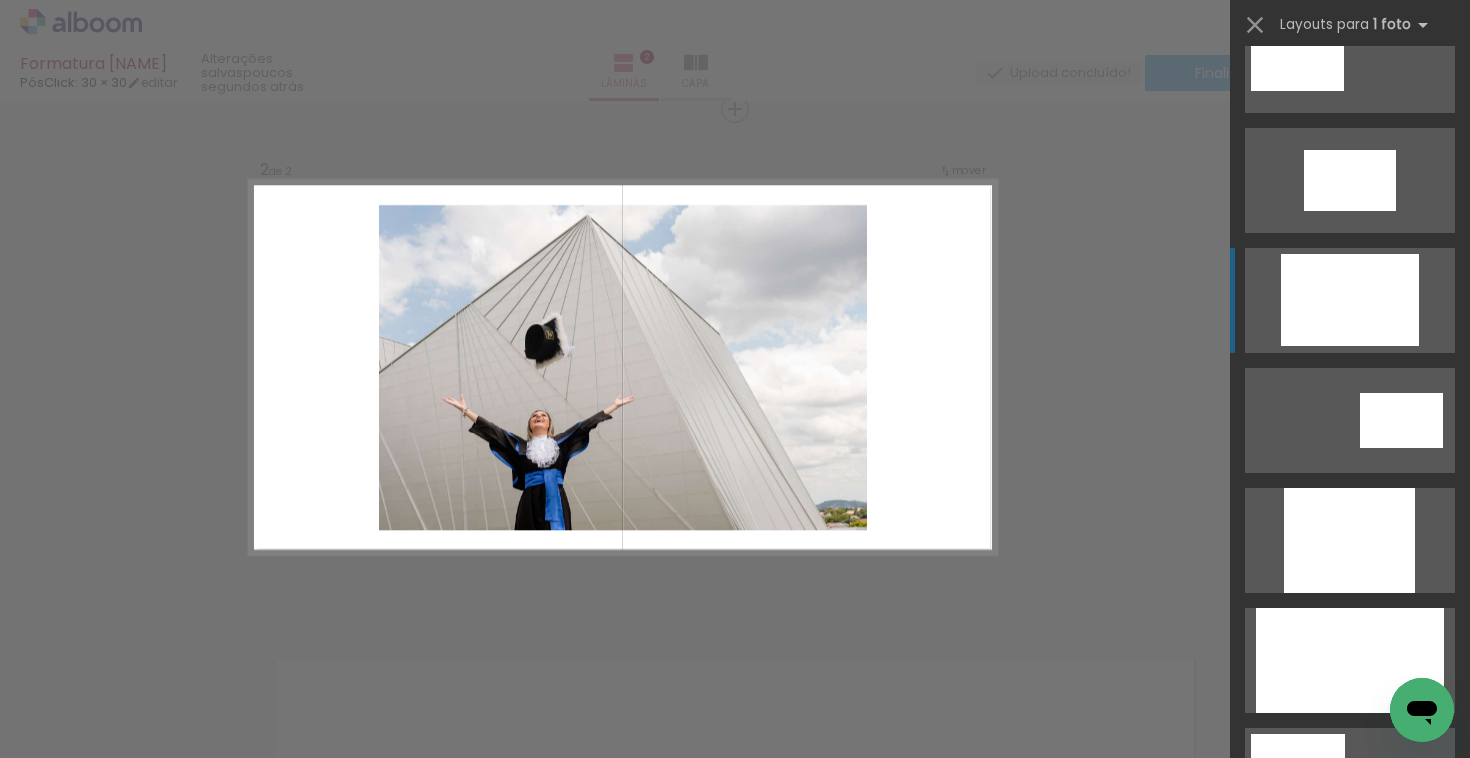 click at bounding box center [1350, 900] 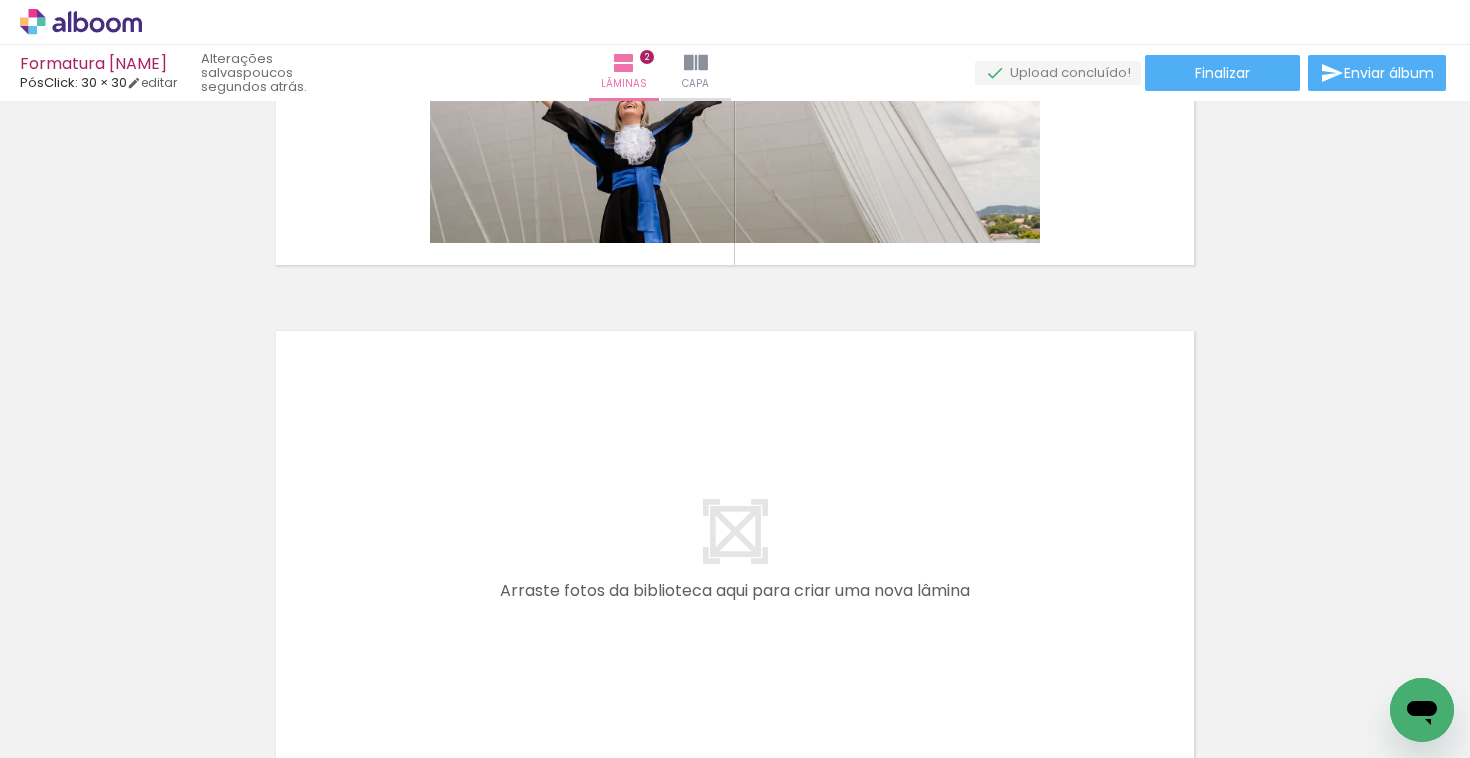 scroll, scrollTop: 1069, scrollLeft: 0, axis: vertical 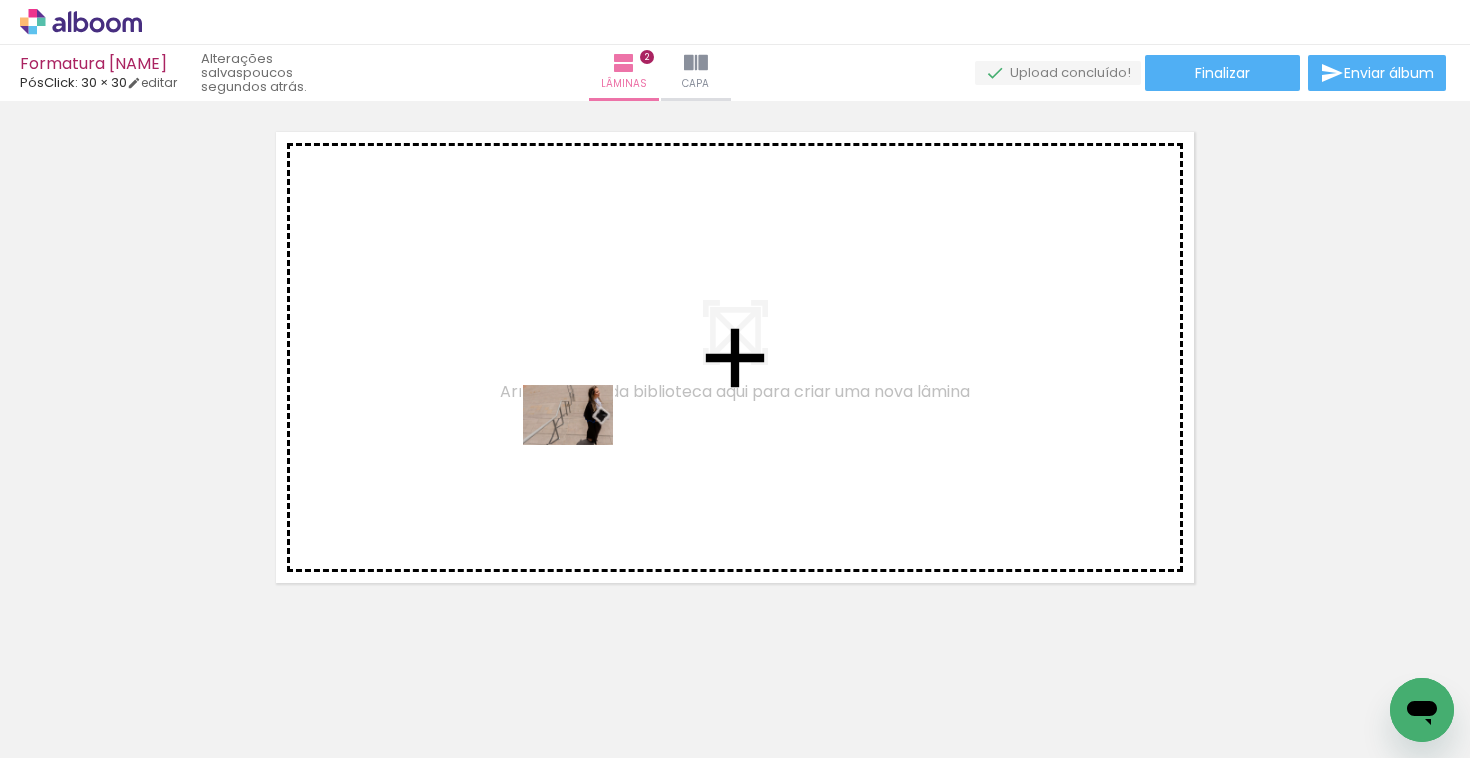 drag, startPoint x: 456, startPoint y: 702, endPoint x: 584, endPoint y: 442, distance: 289.79993 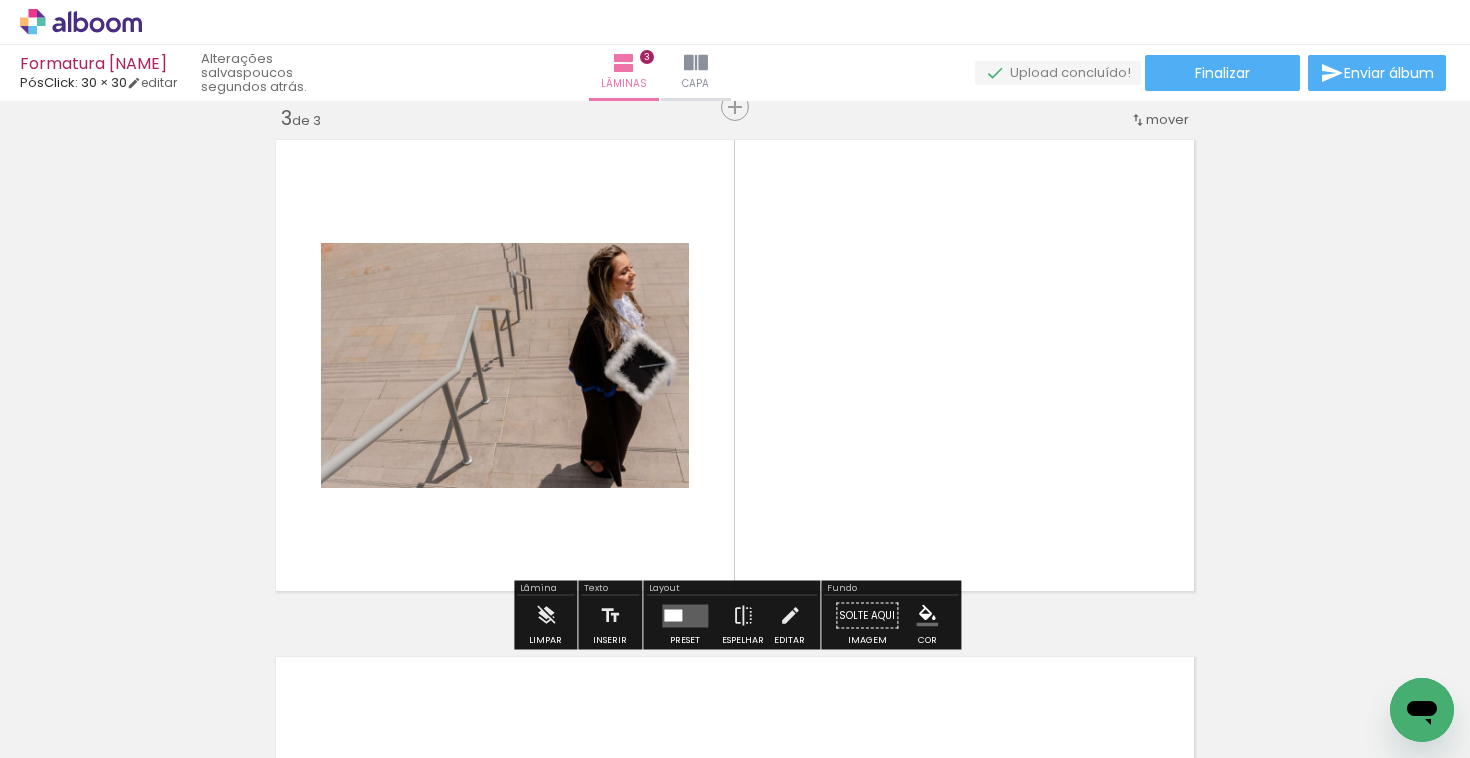 scroll, scrollTop: 1059, scrollLeft: 0, axis: vertical 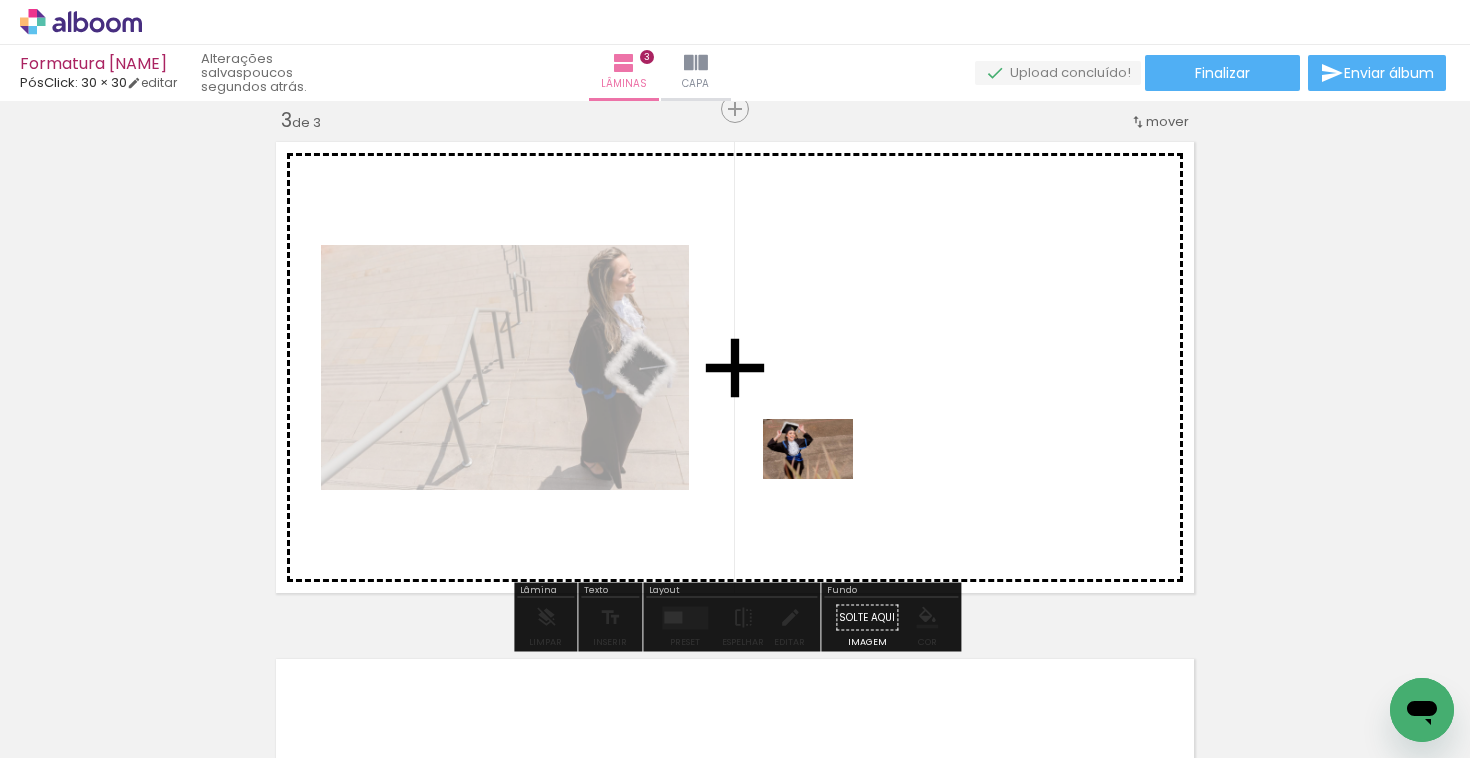 drag, startPoint x: 766, startPoint y: 687, endPoint x: 825, endPoint y: 477, distance: 218.13069 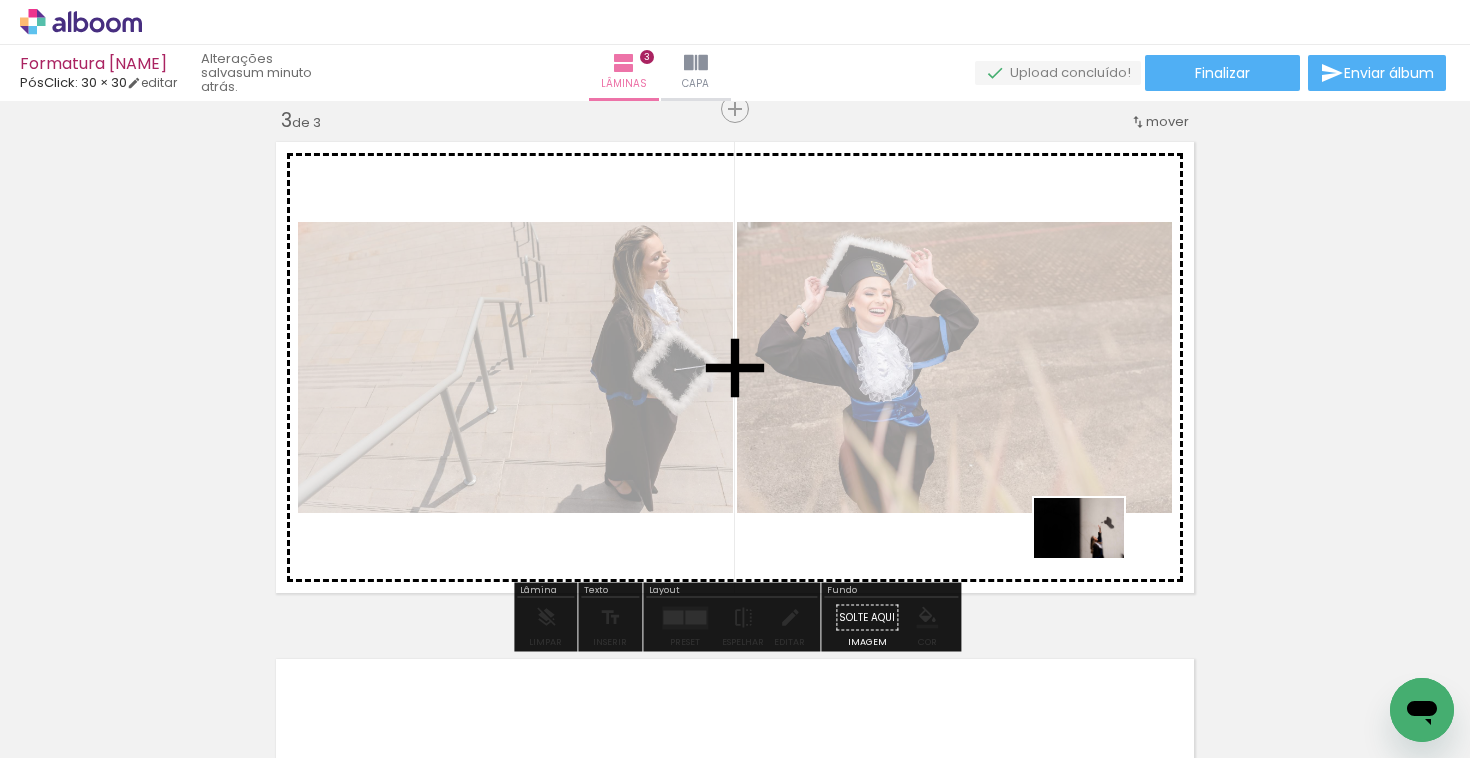 drag, startPoint x: 1008, startPoint y: 696, endPoint x: 1095, endPoint y: 556, distance: 164.83022 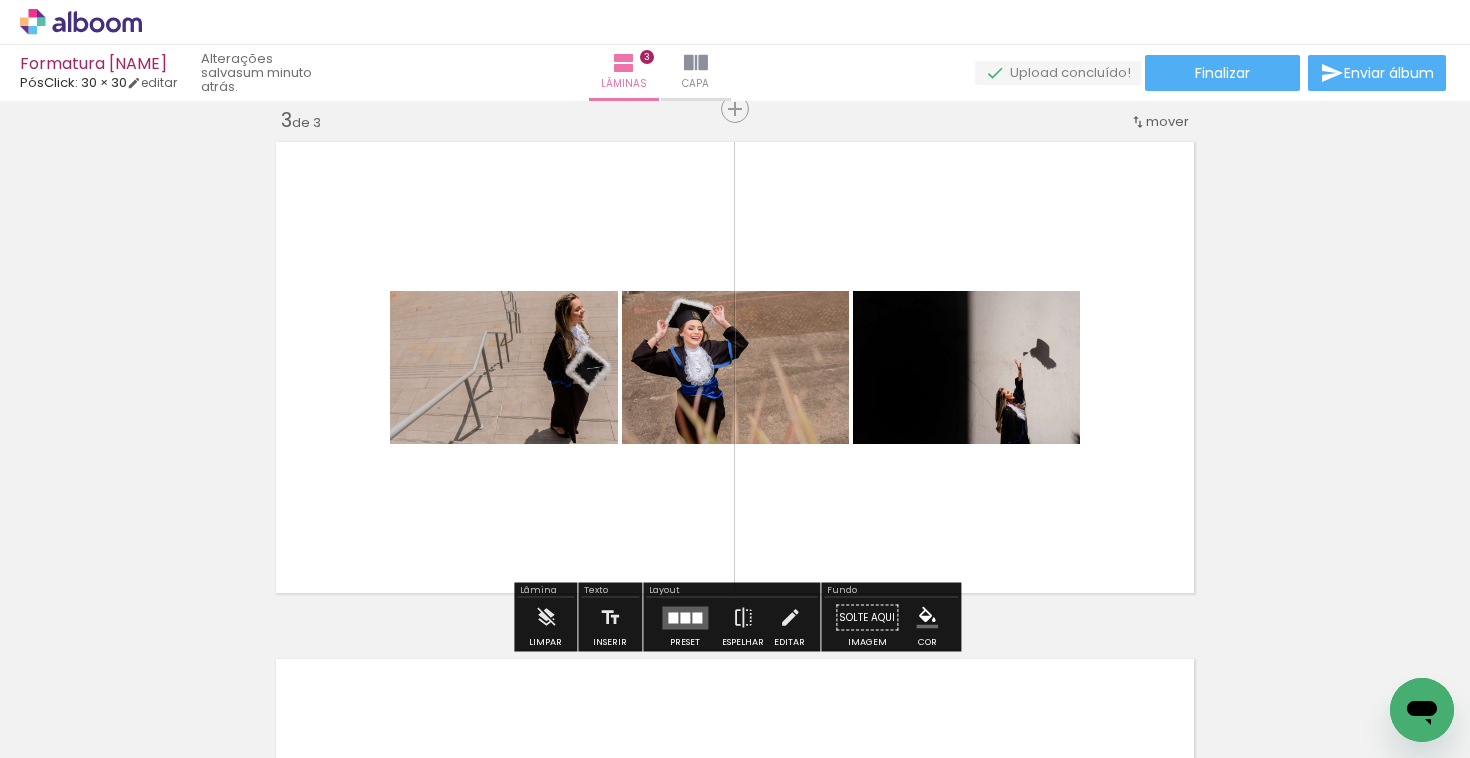 click at bounding box center (654, 690) 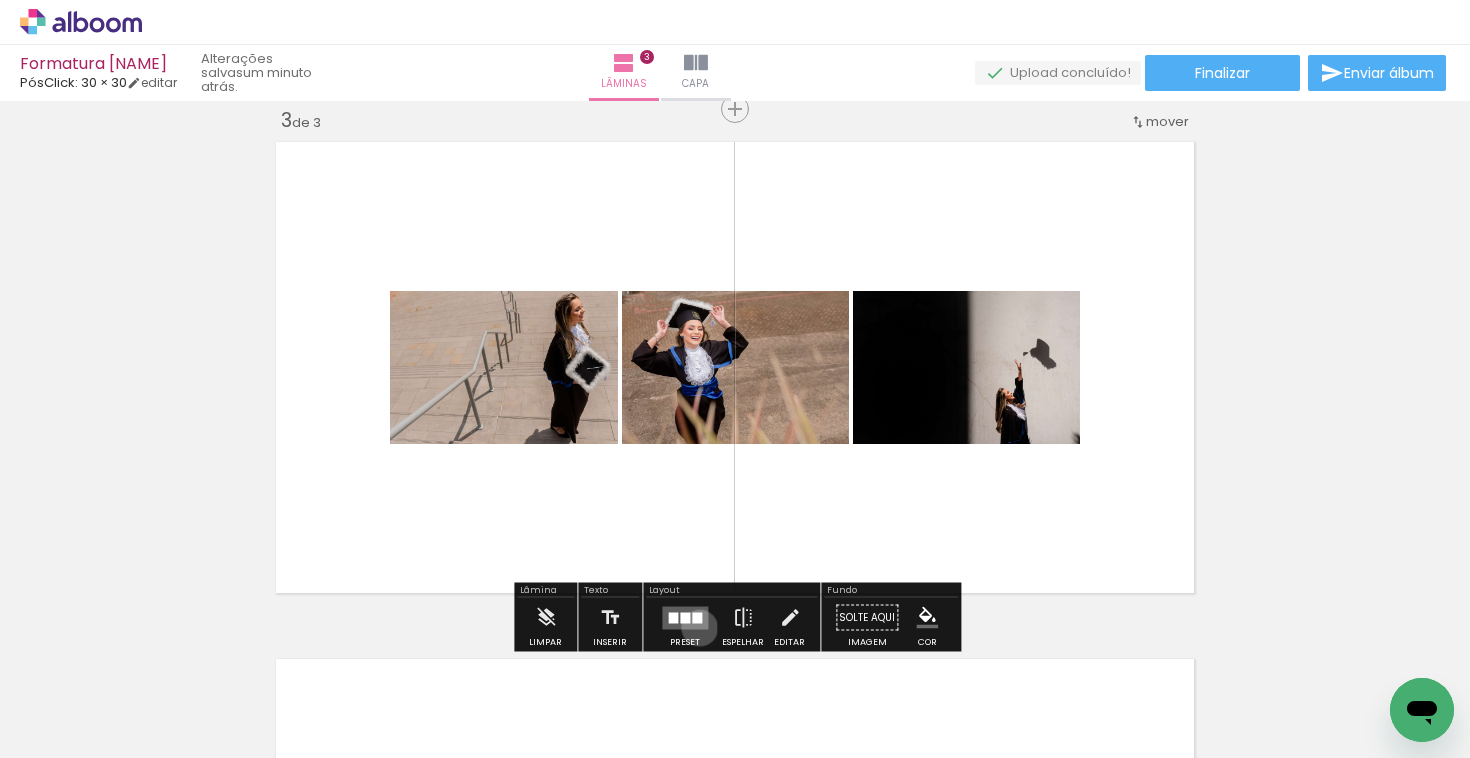 click at bounding box center (685, 617) 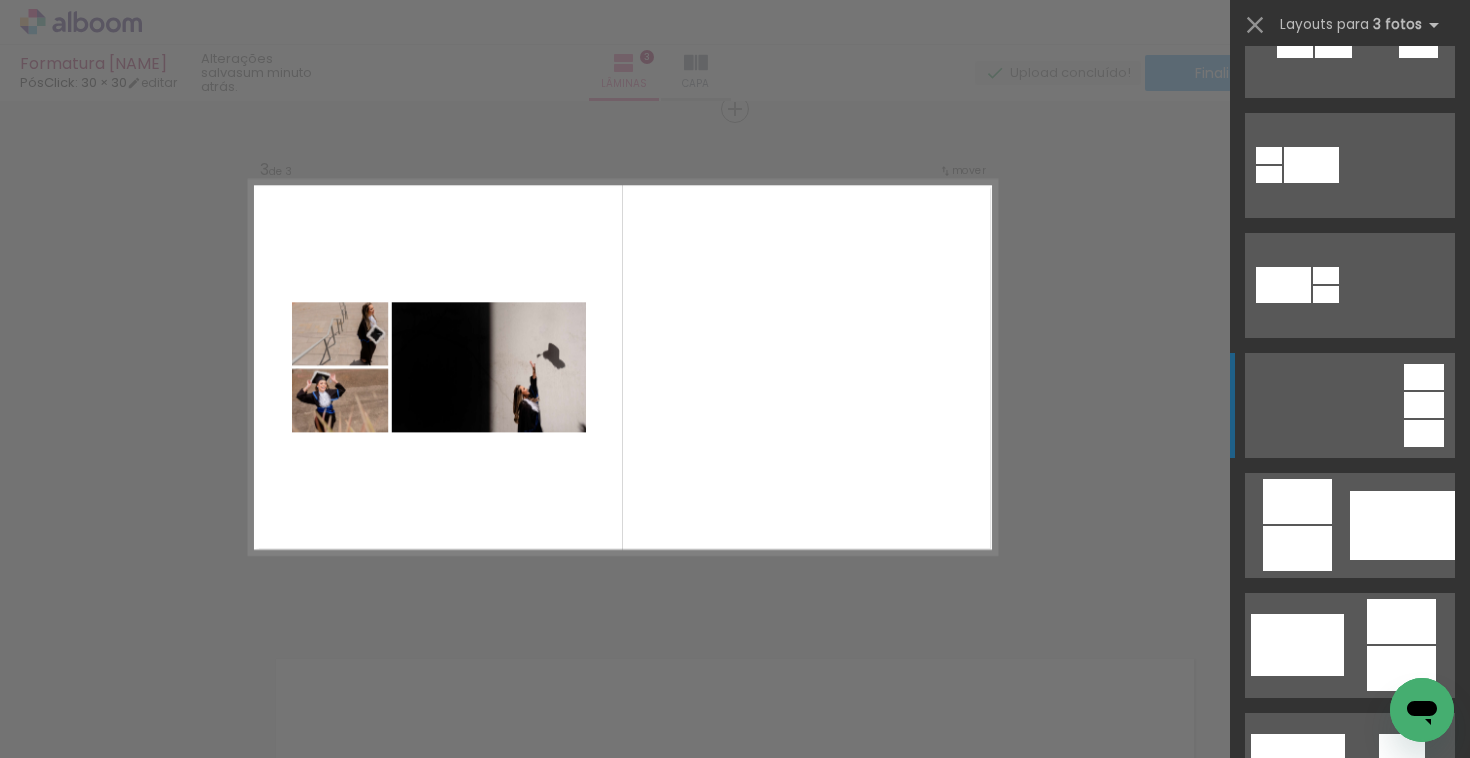 scroll, scrollTop: 209, scrollLeft: 0, axis: vertical 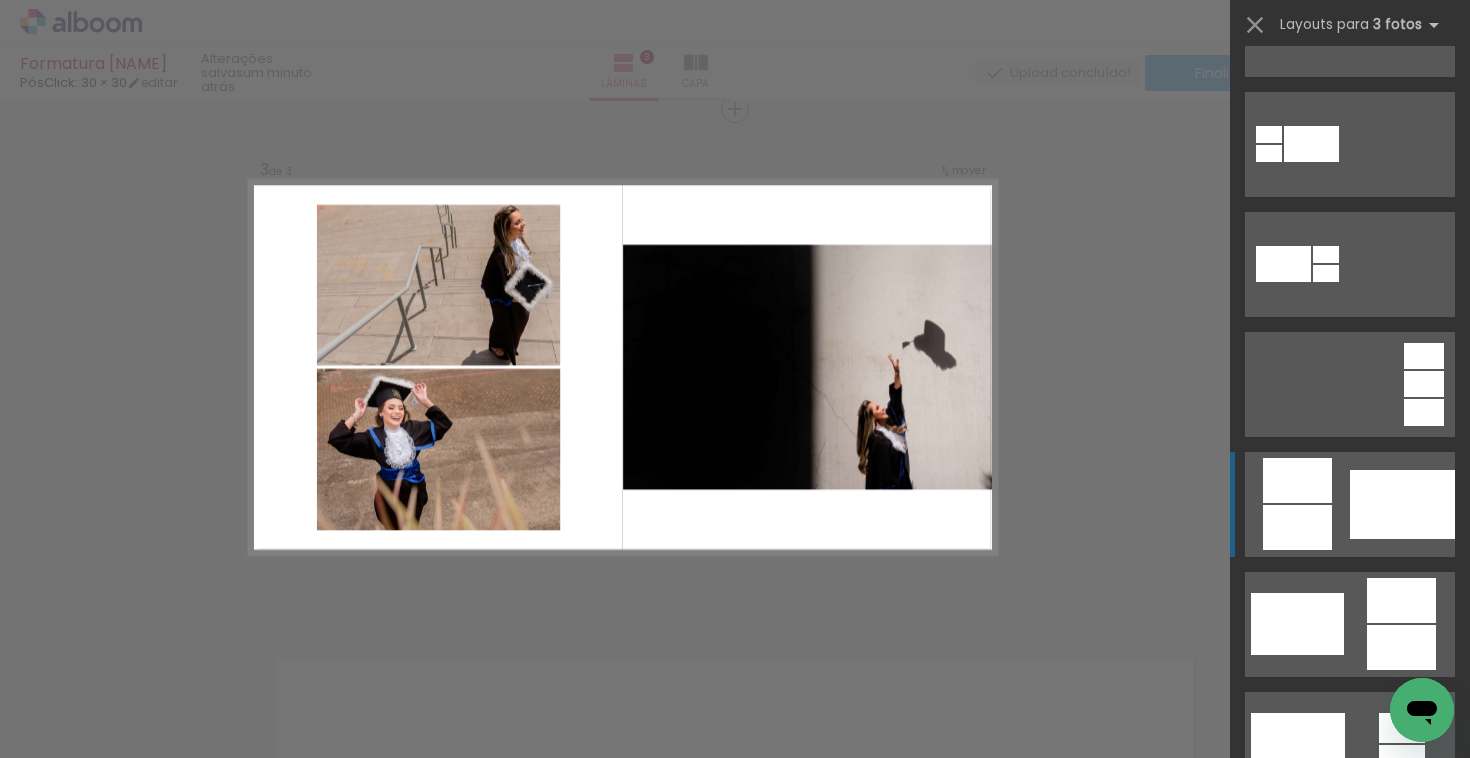 click at bounding box center (1402, 504) 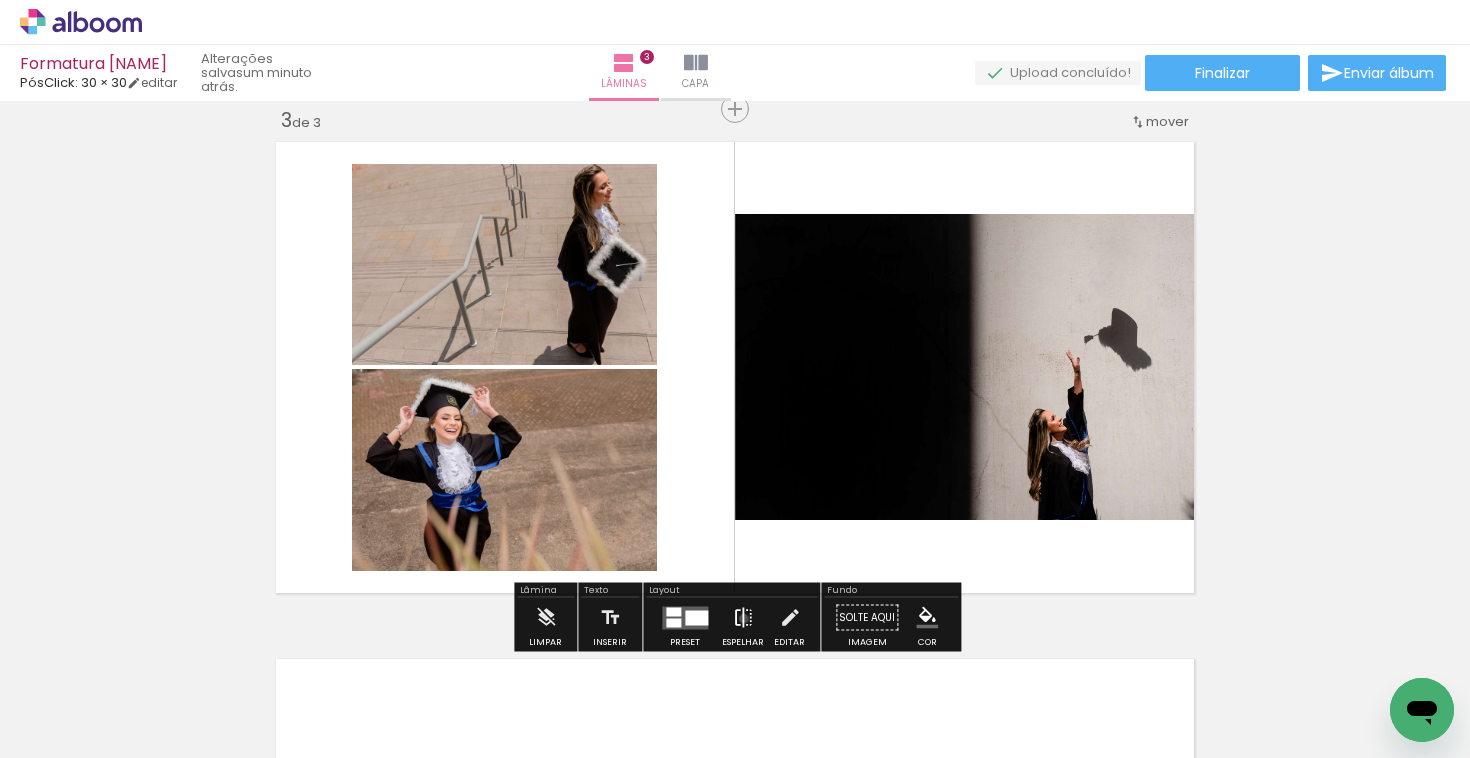 click at bounding box center (743, 618) 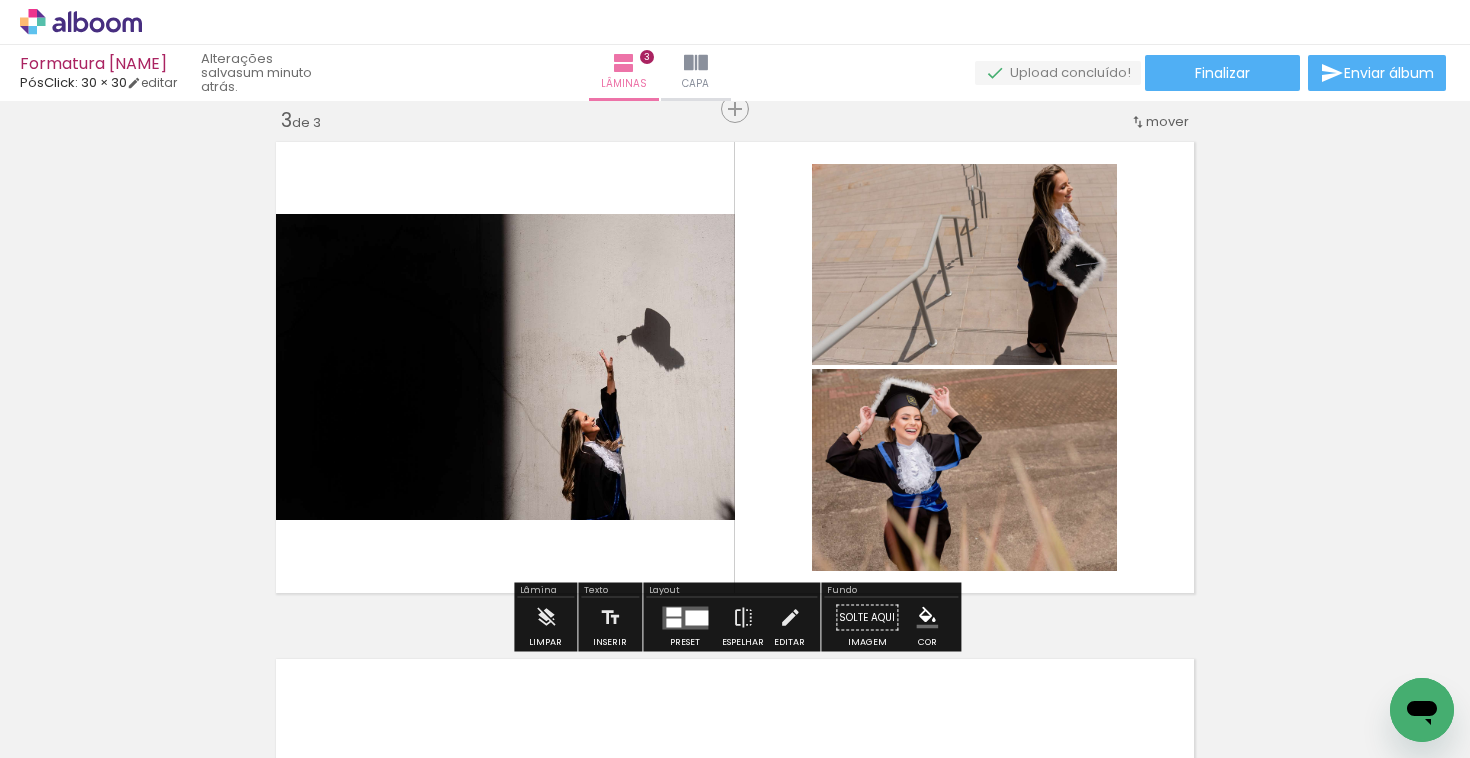 click at bounding box center (696, 617) 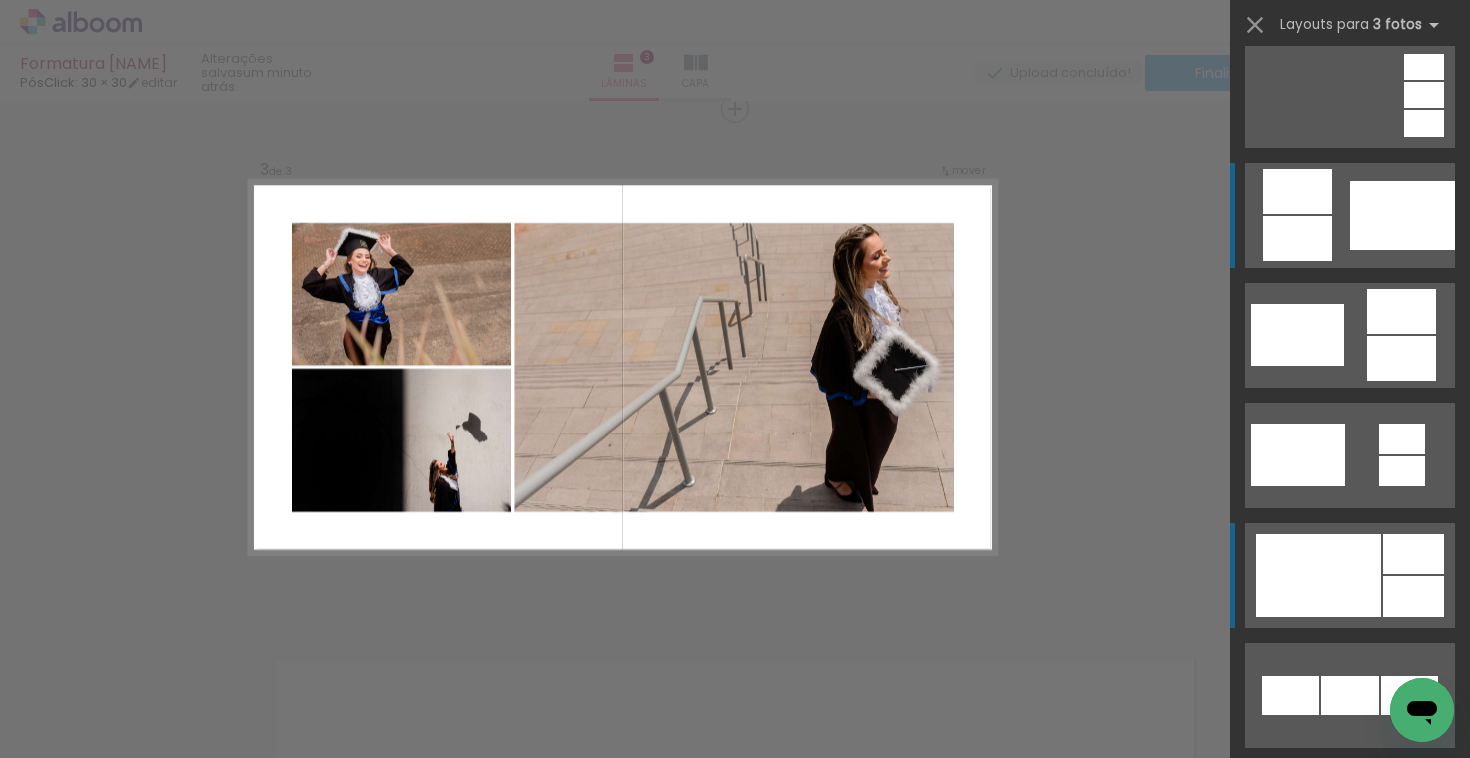 scroll, scrollTop: 497, scrollLeft: 0, axis: vertical 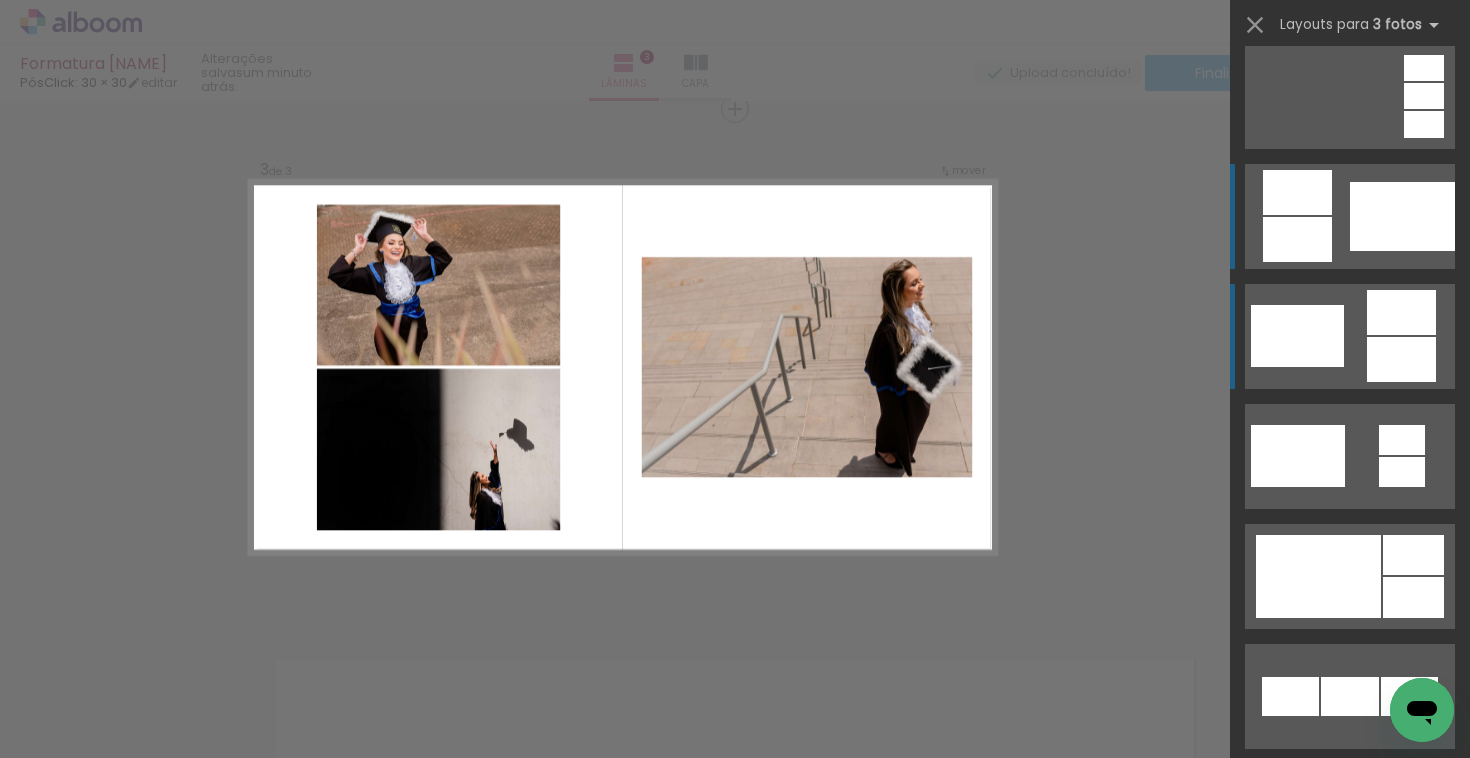 click at bounding box center (1350, 1176) 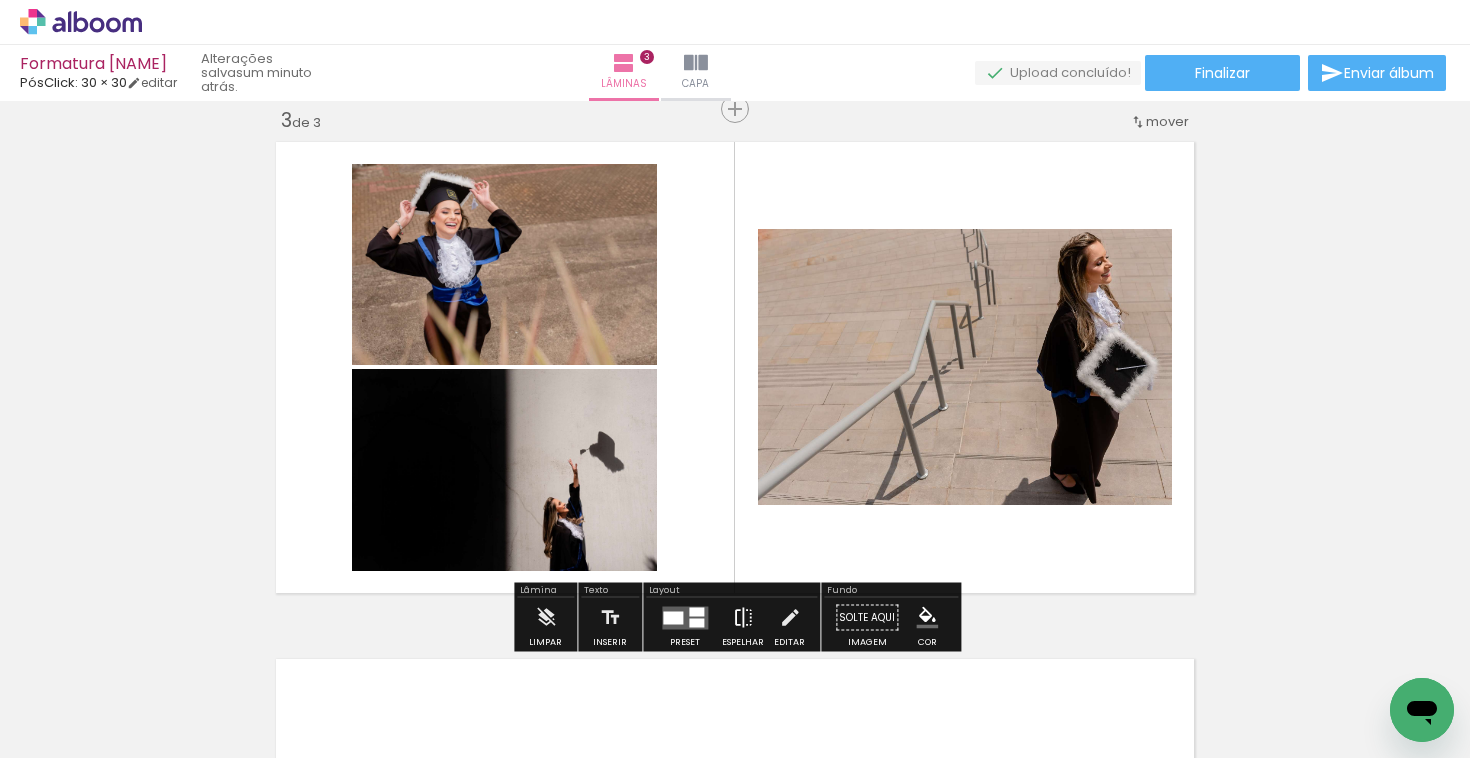 click at bounding box center (743, 618) 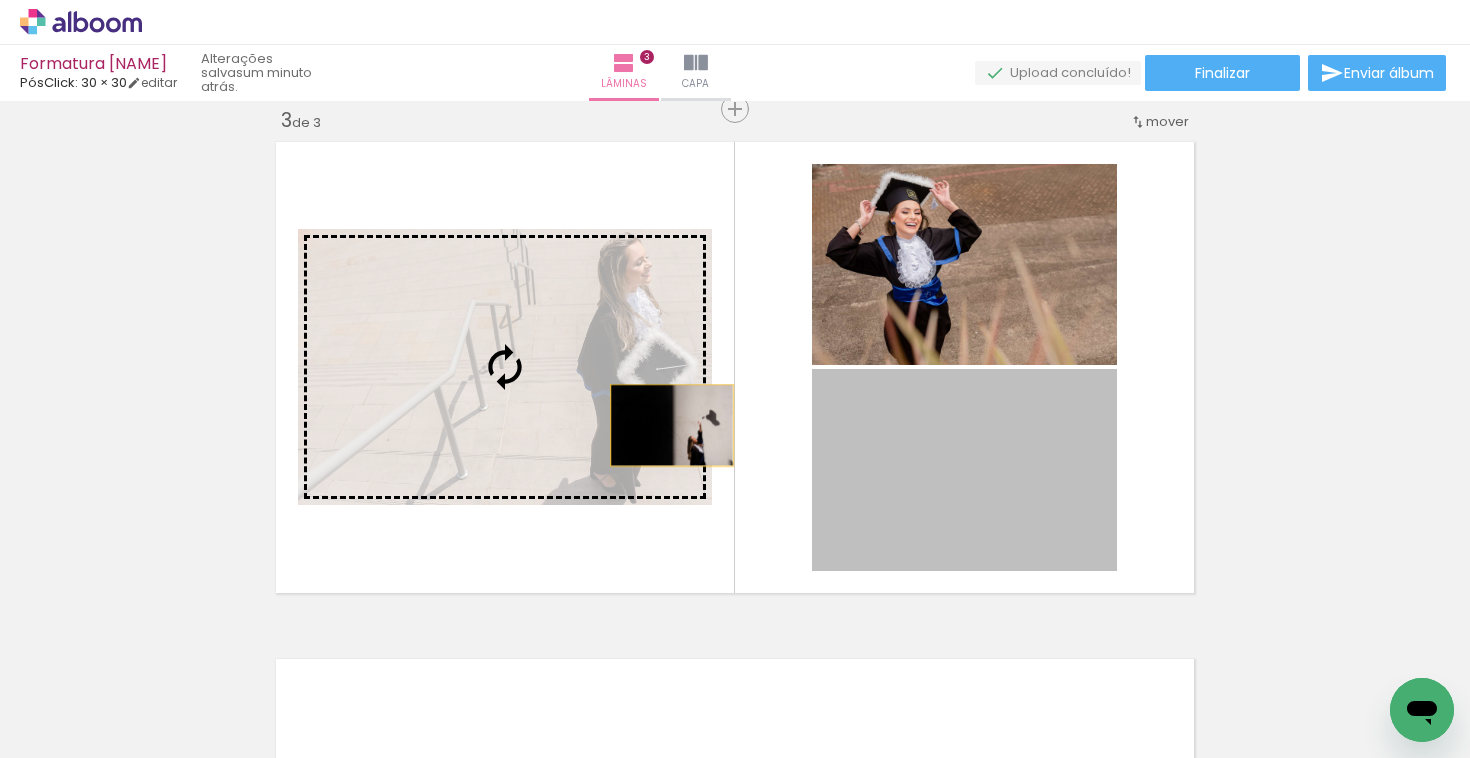 drag, startPoint x: 990, startPoint y: 496, endPoint x: 653, endPoint y: 418, distance: 345.90894 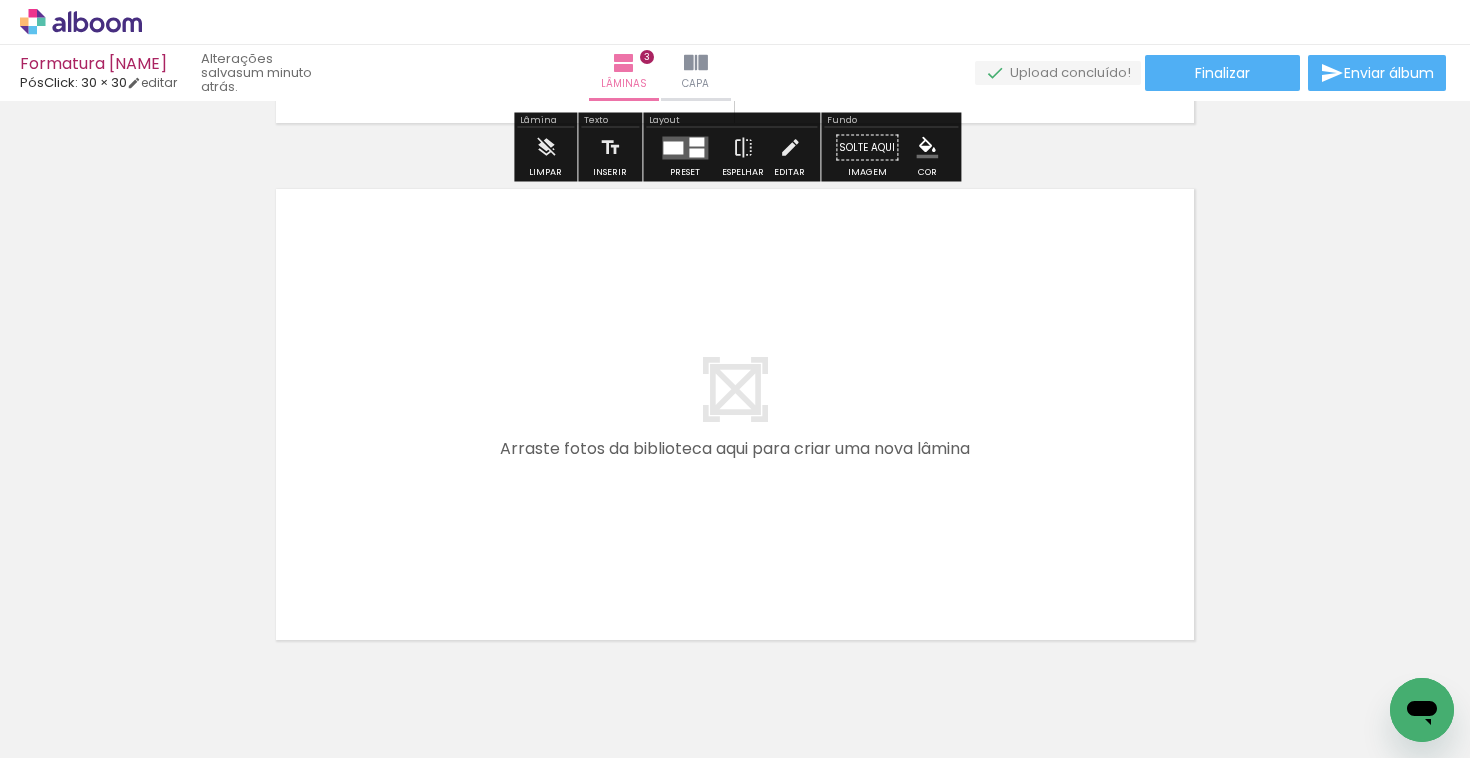 scroll, scrollTop: 1533, scrollLeft: 0, axis: vertical 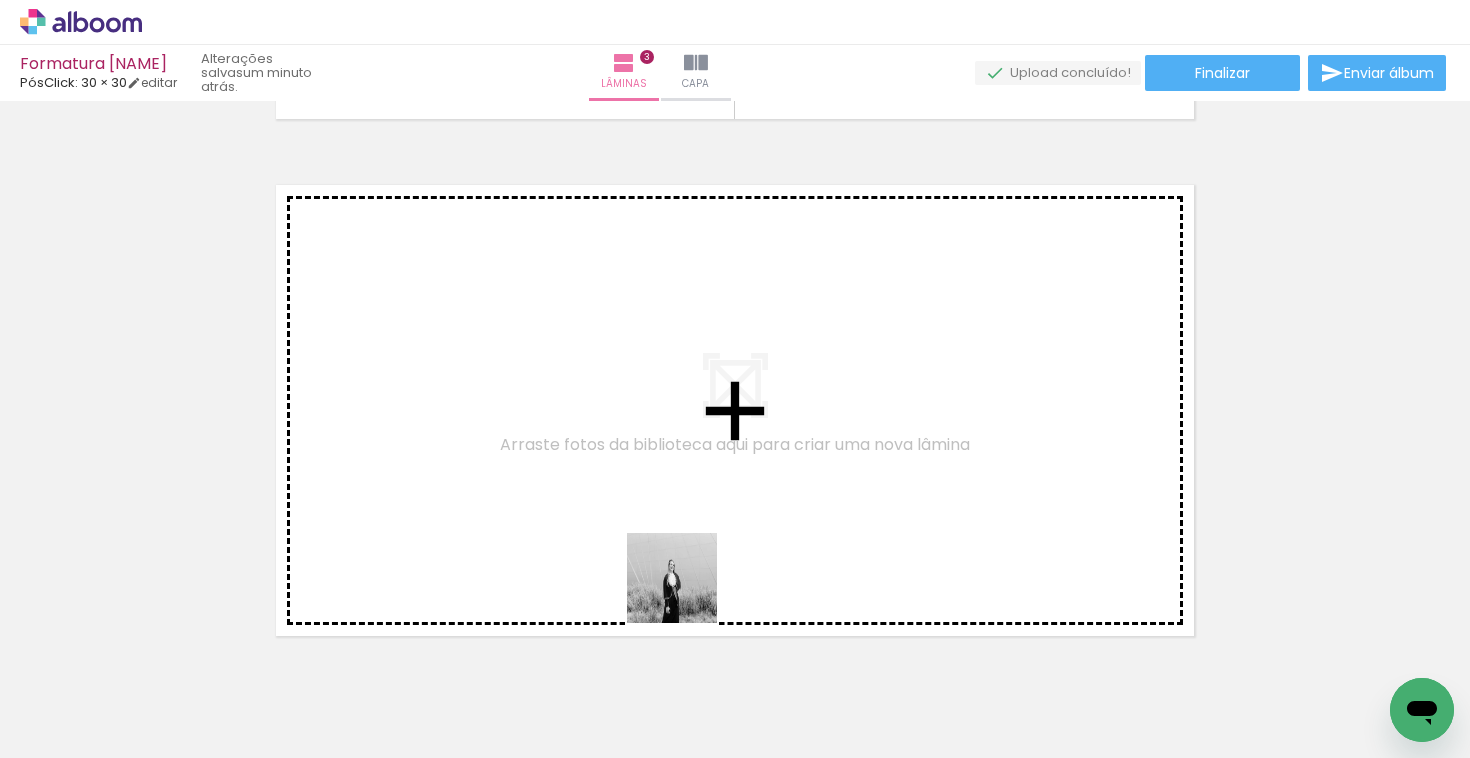 drag, startPoint x: 670, startPoint y: 710, endPoint x: 693, endPoint y: 543, distance: 168.57639 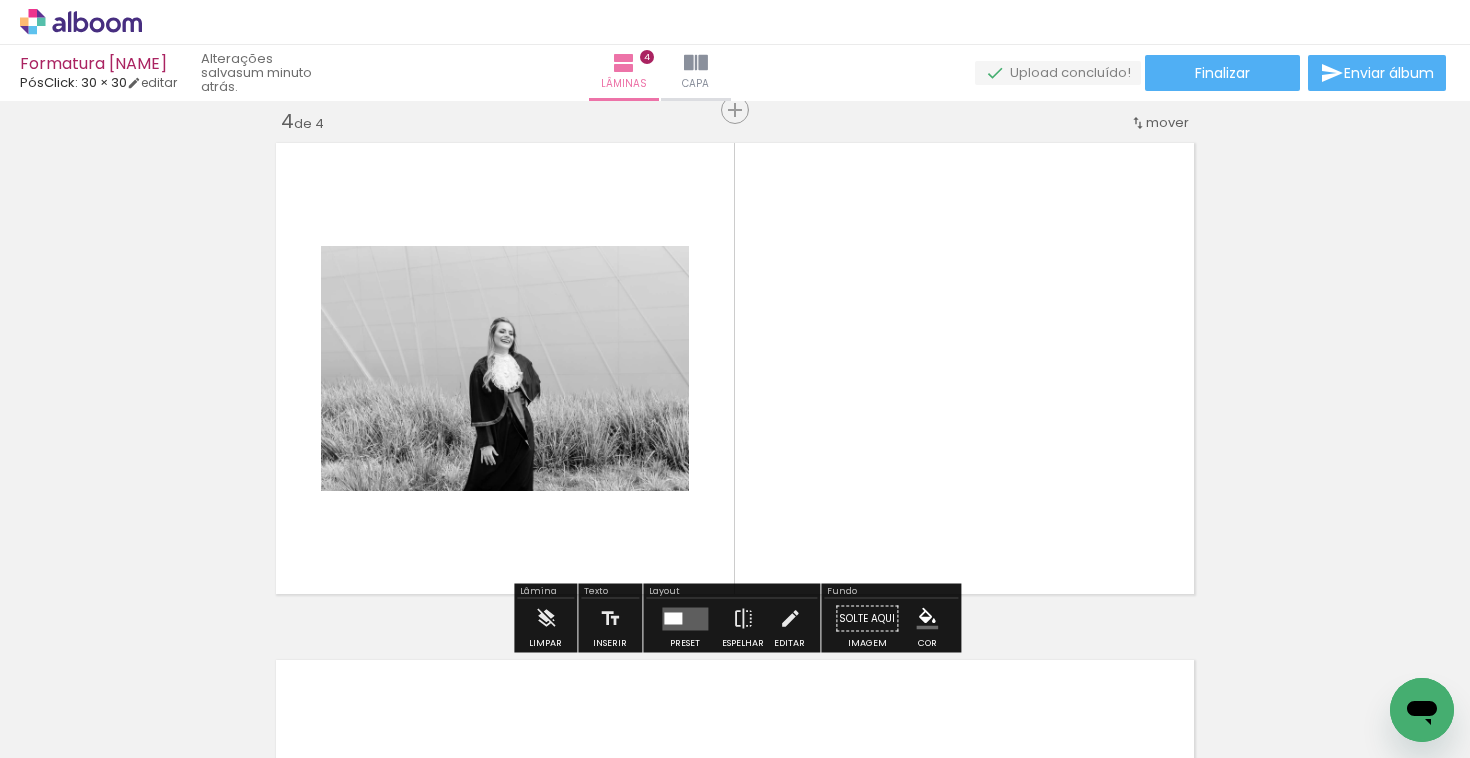 scroll, scrollTop: 1576, scrollLeft: 0, axis: vertical 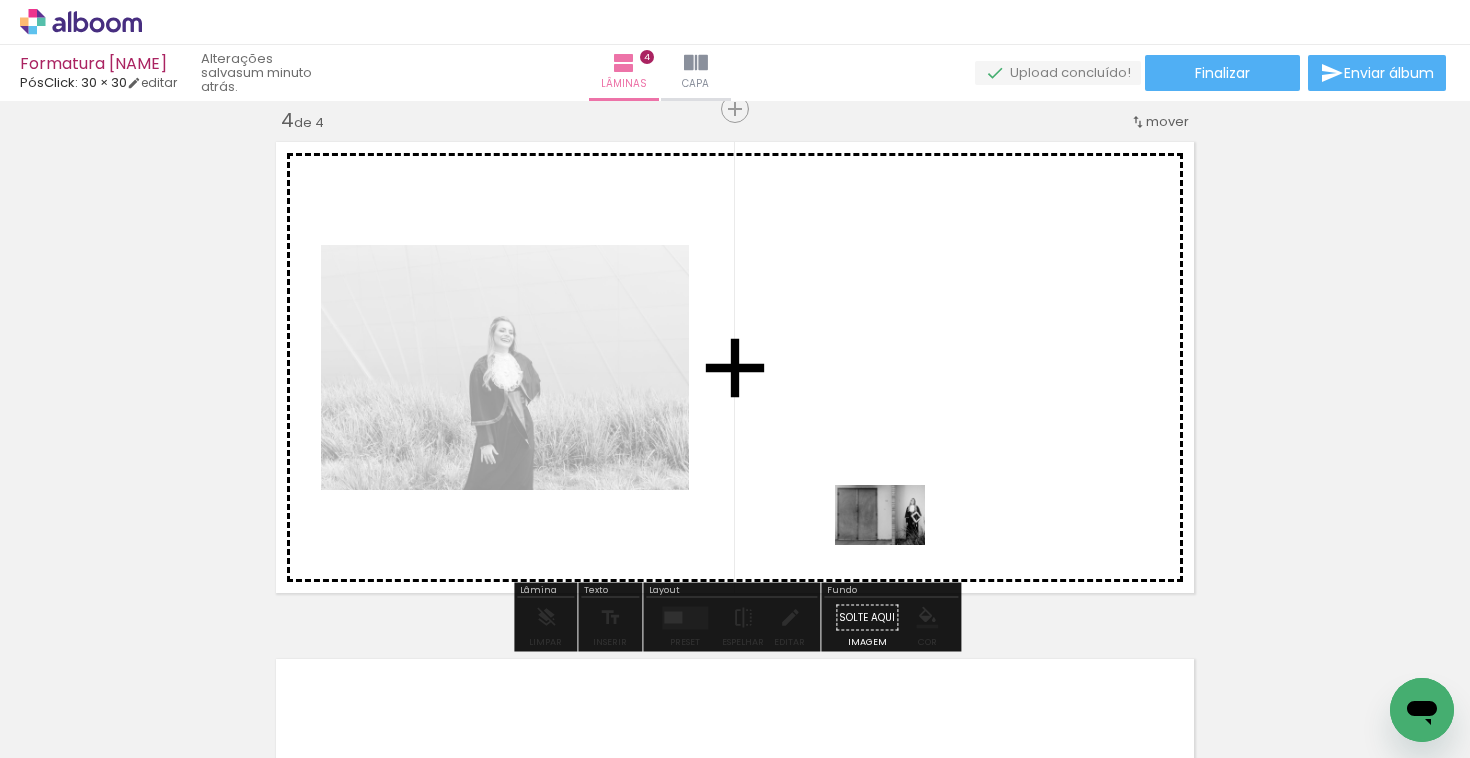 drag, startPoint x: 882, startPoint y: 688, endPoint x: 899, endPoint y: 537, distance: 151.95393 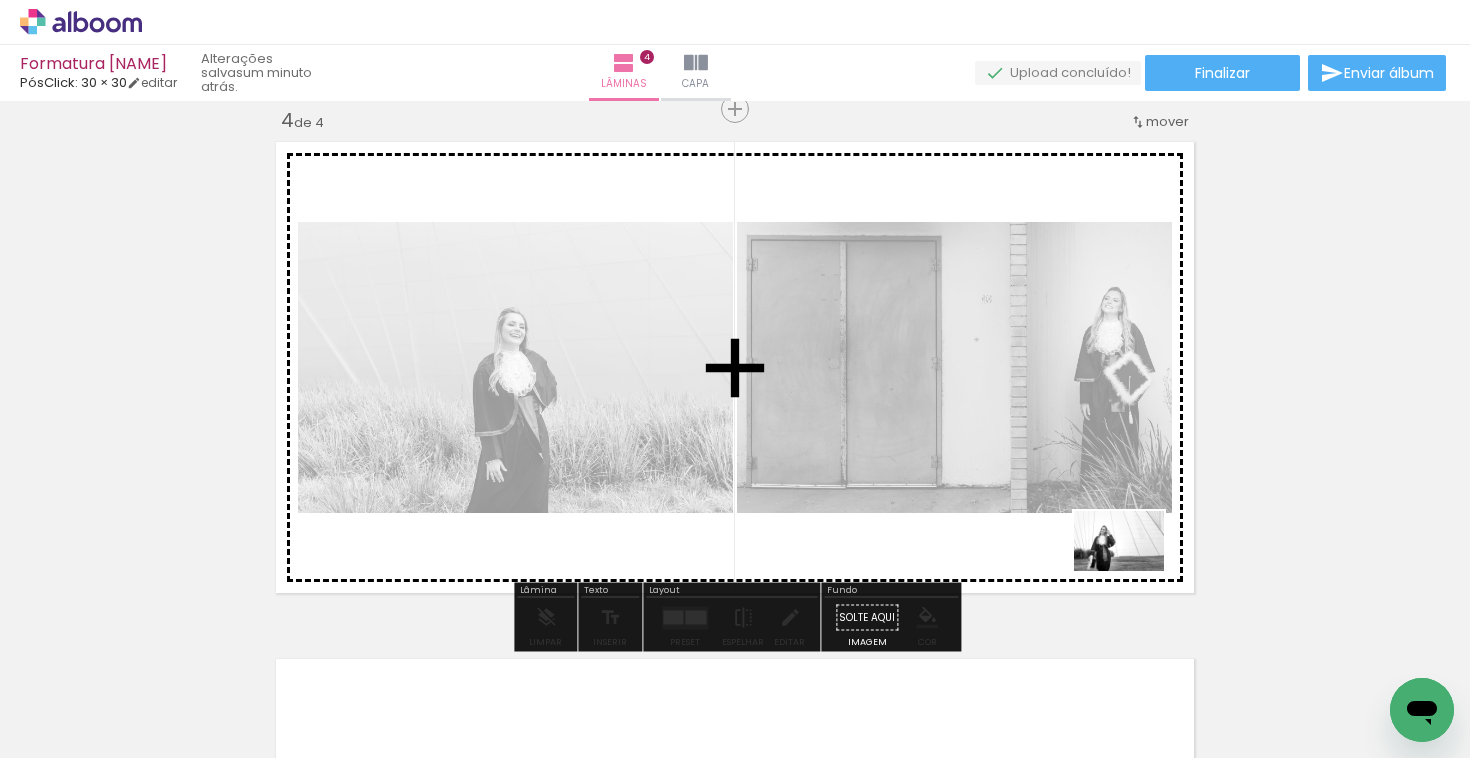 drag, startPoint x: 1120, startPoint y: 697, endPoint x: 1137, endPoint y: 559, distance: 139.04315 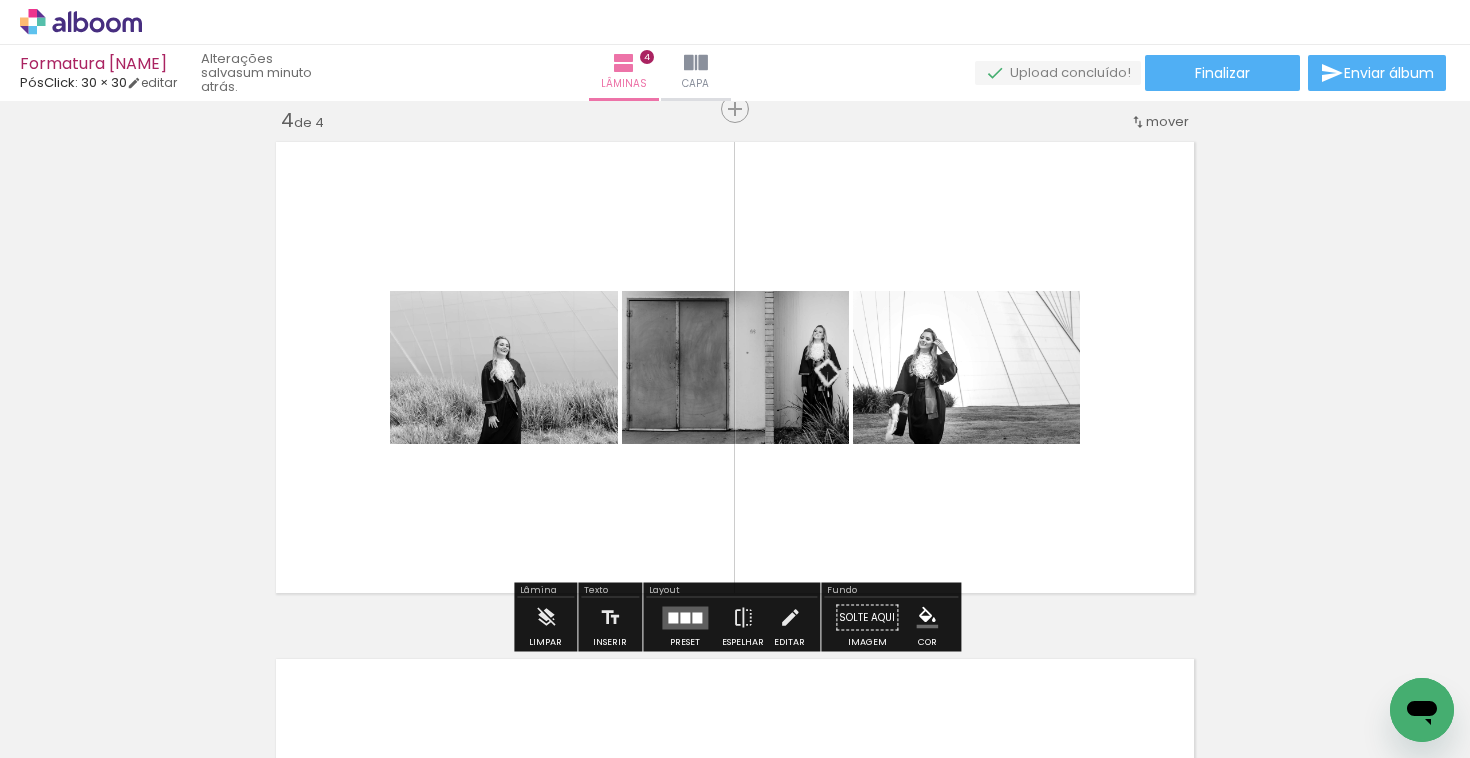 click at bounding box center [685, 617] 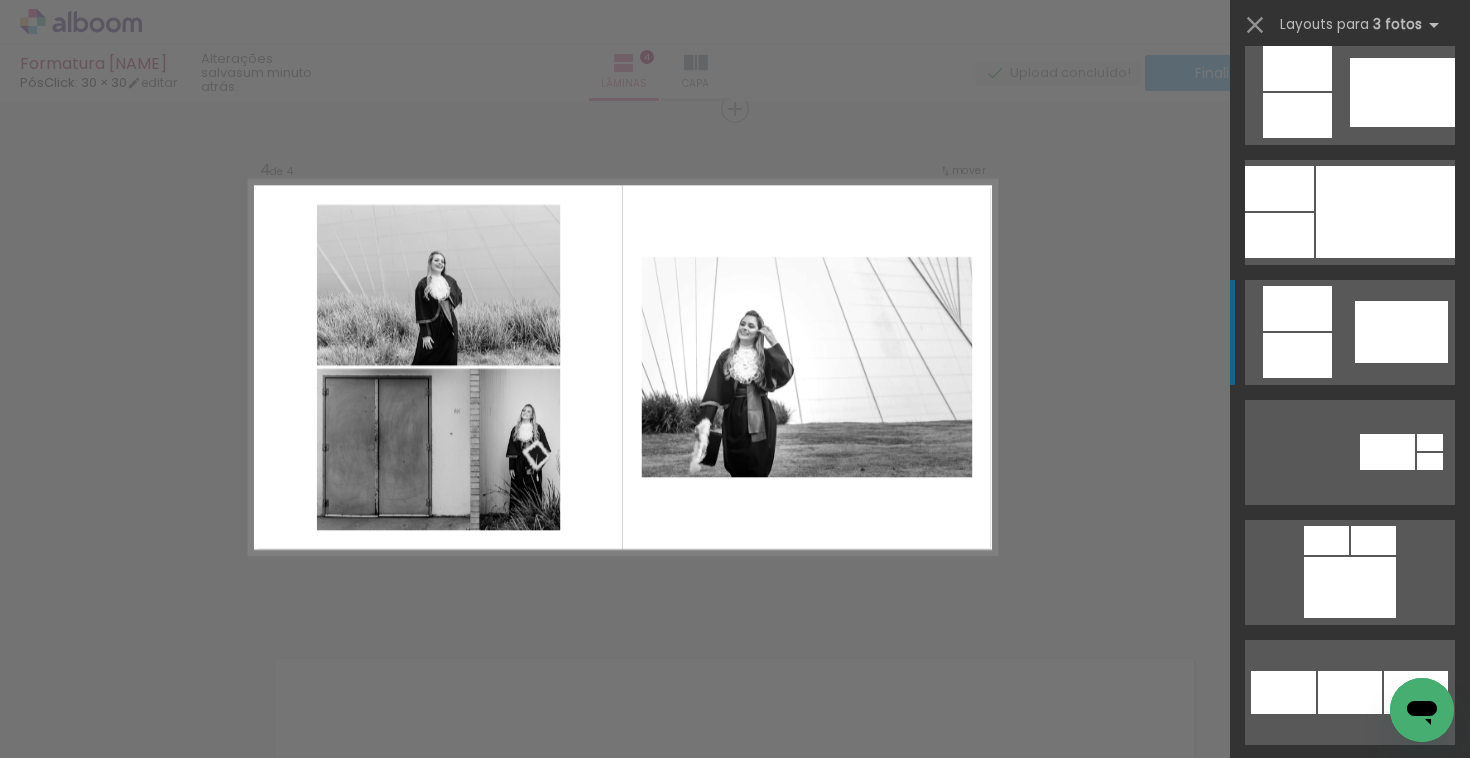scroll, scrollTop: 1463, scrollLeft: 0, axis: vertical 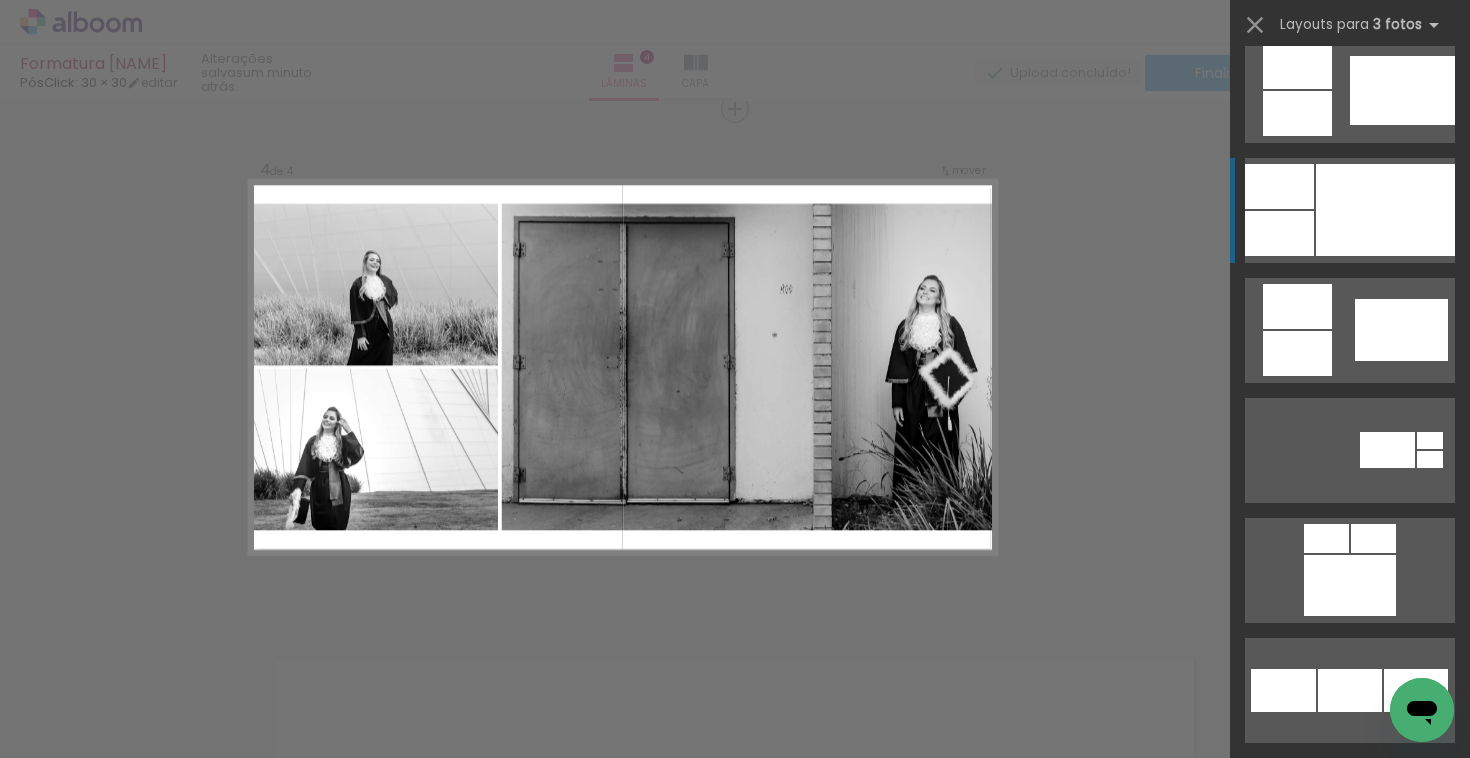click at bounding box center [1385, 210] 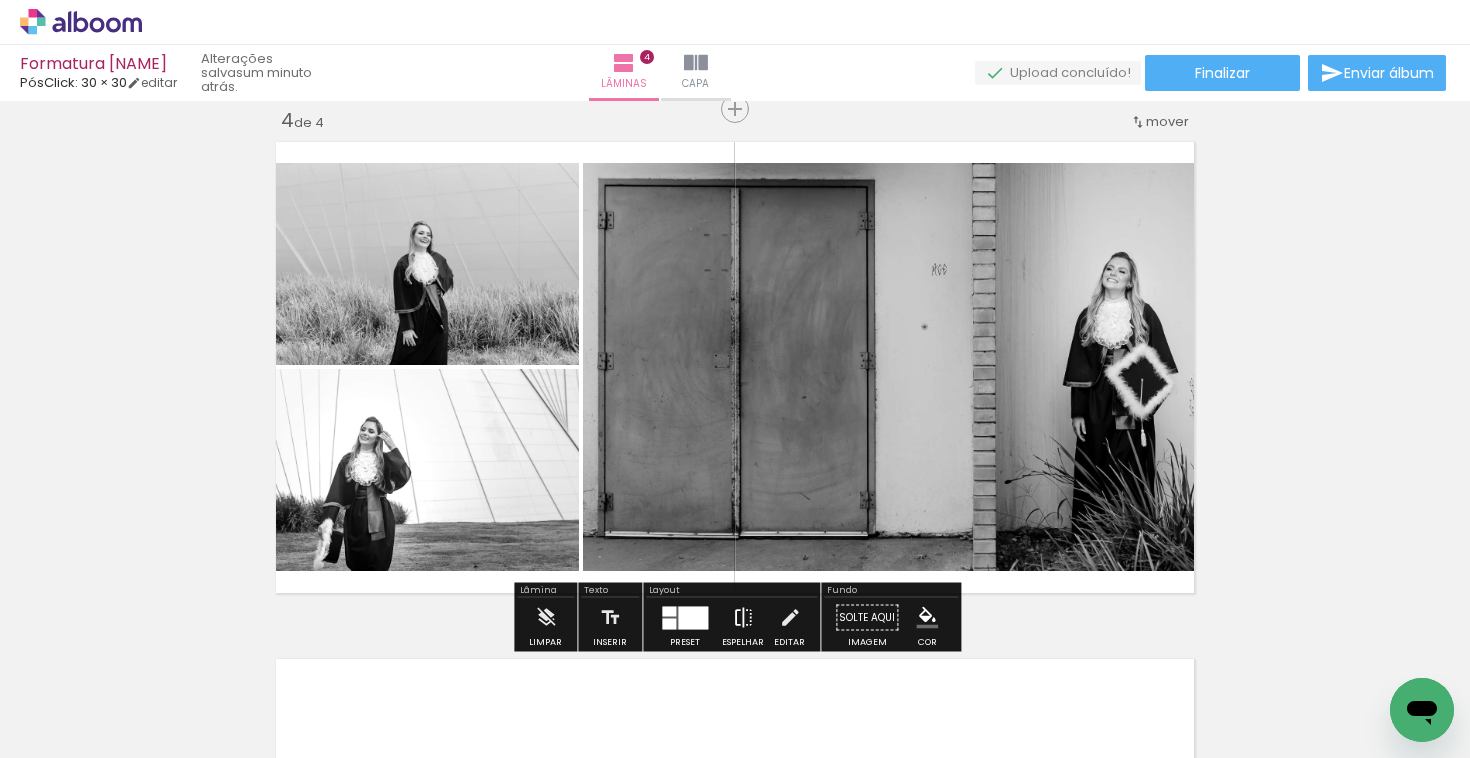 click at bounding box center (743, 618) 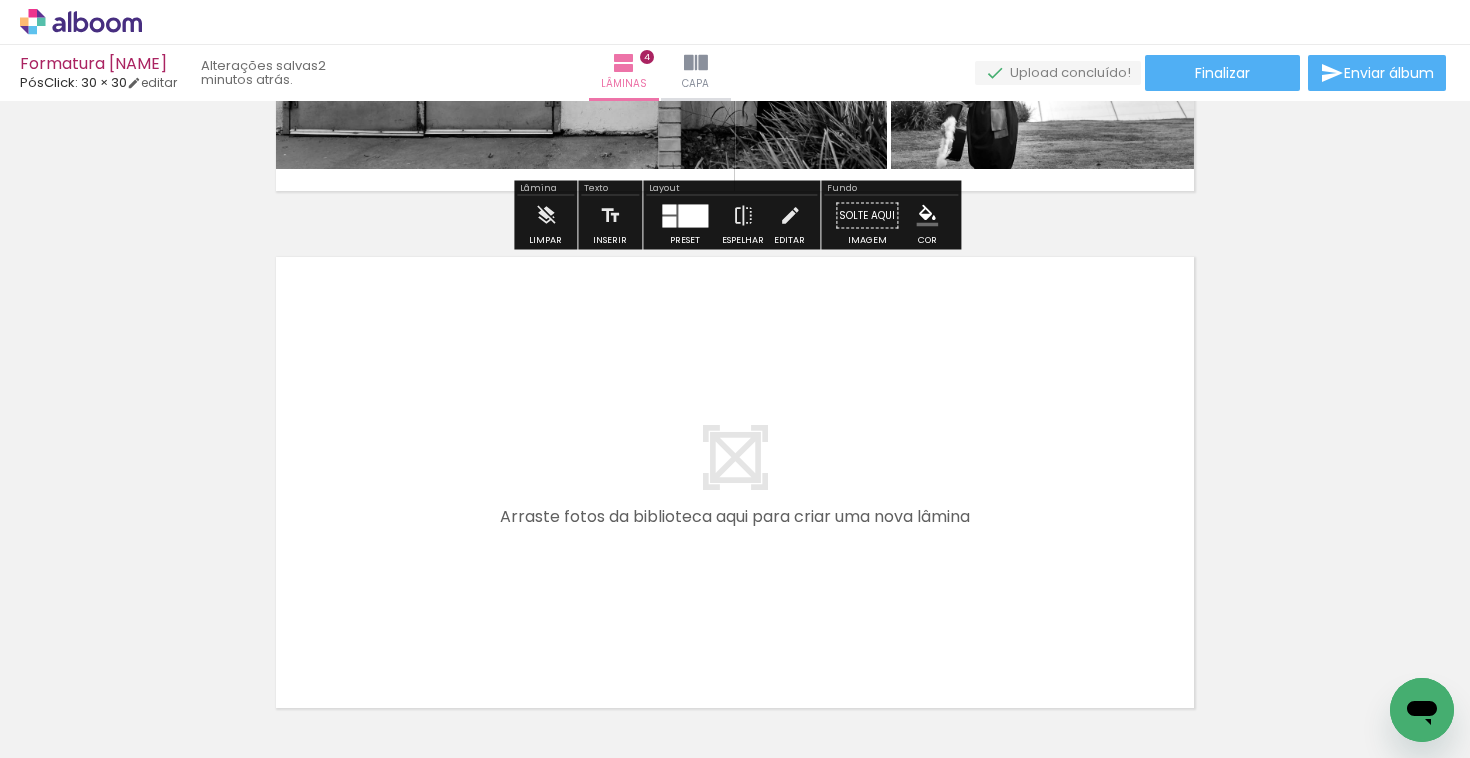 scroll, scrollTop: 1982, scrollLeft: 0, axis: vertical 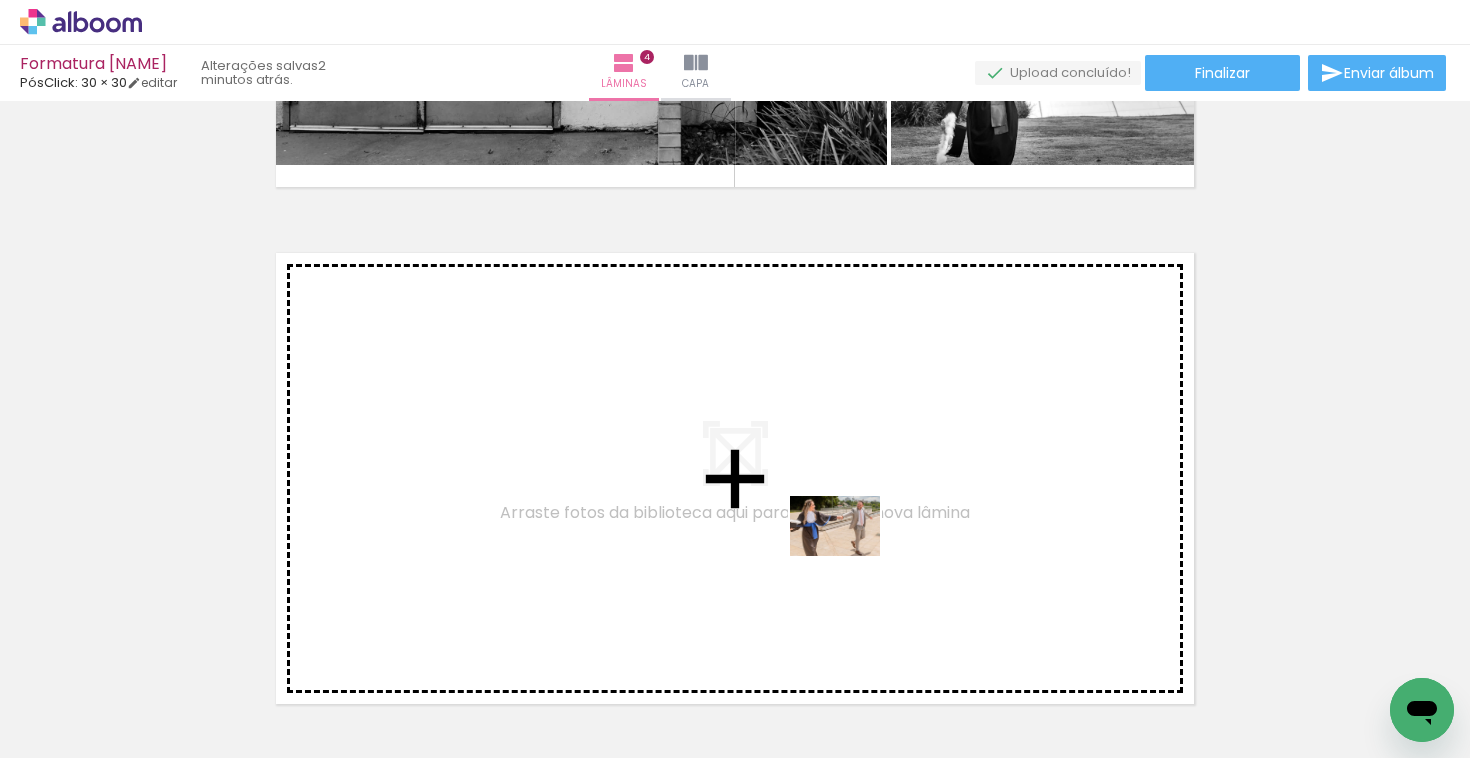 click at bounding box center [735, 379] 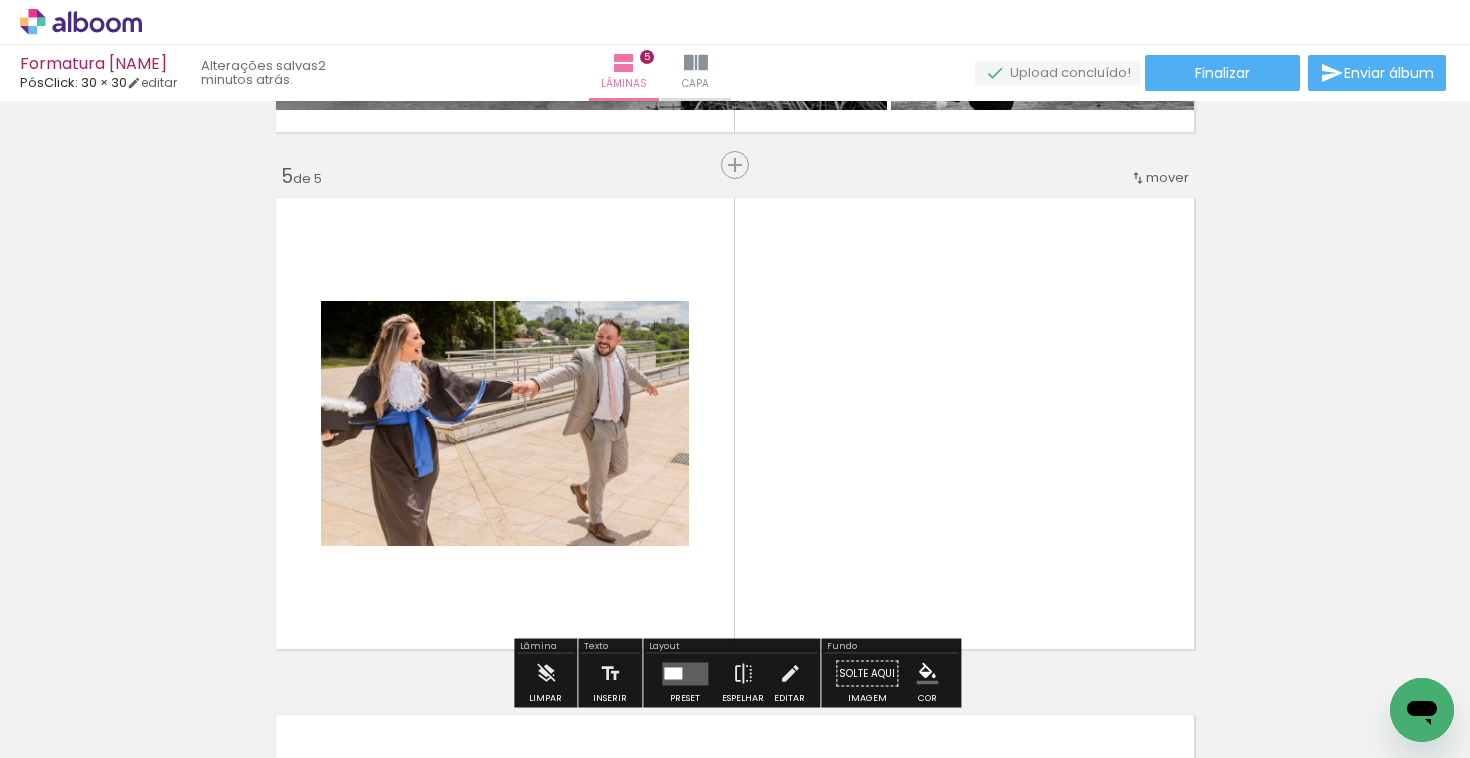 scroll, scrollTop: 2093, scrollLeft: 0, axis: vertical 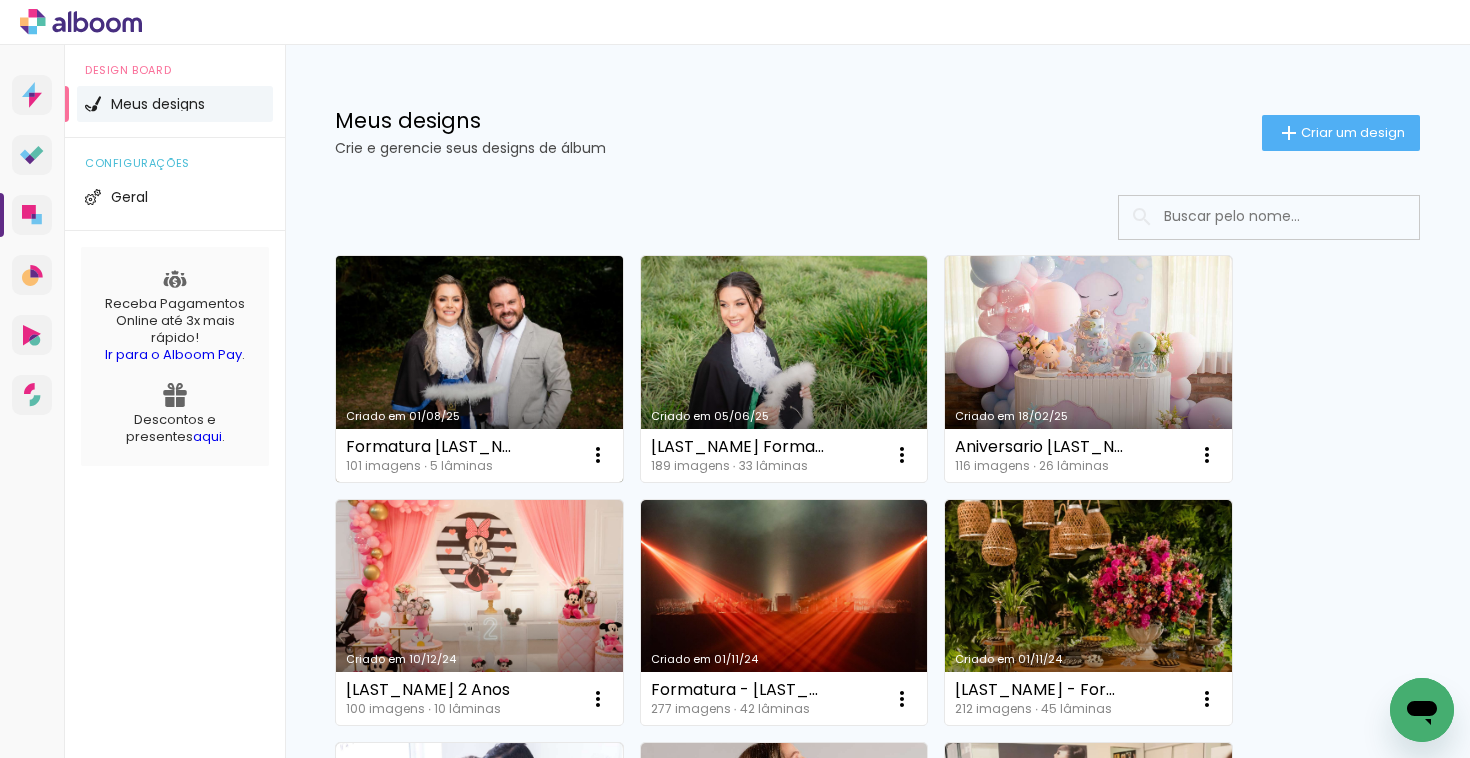 click on "Criado em 01/08/25" at bounding box center (479, 369) 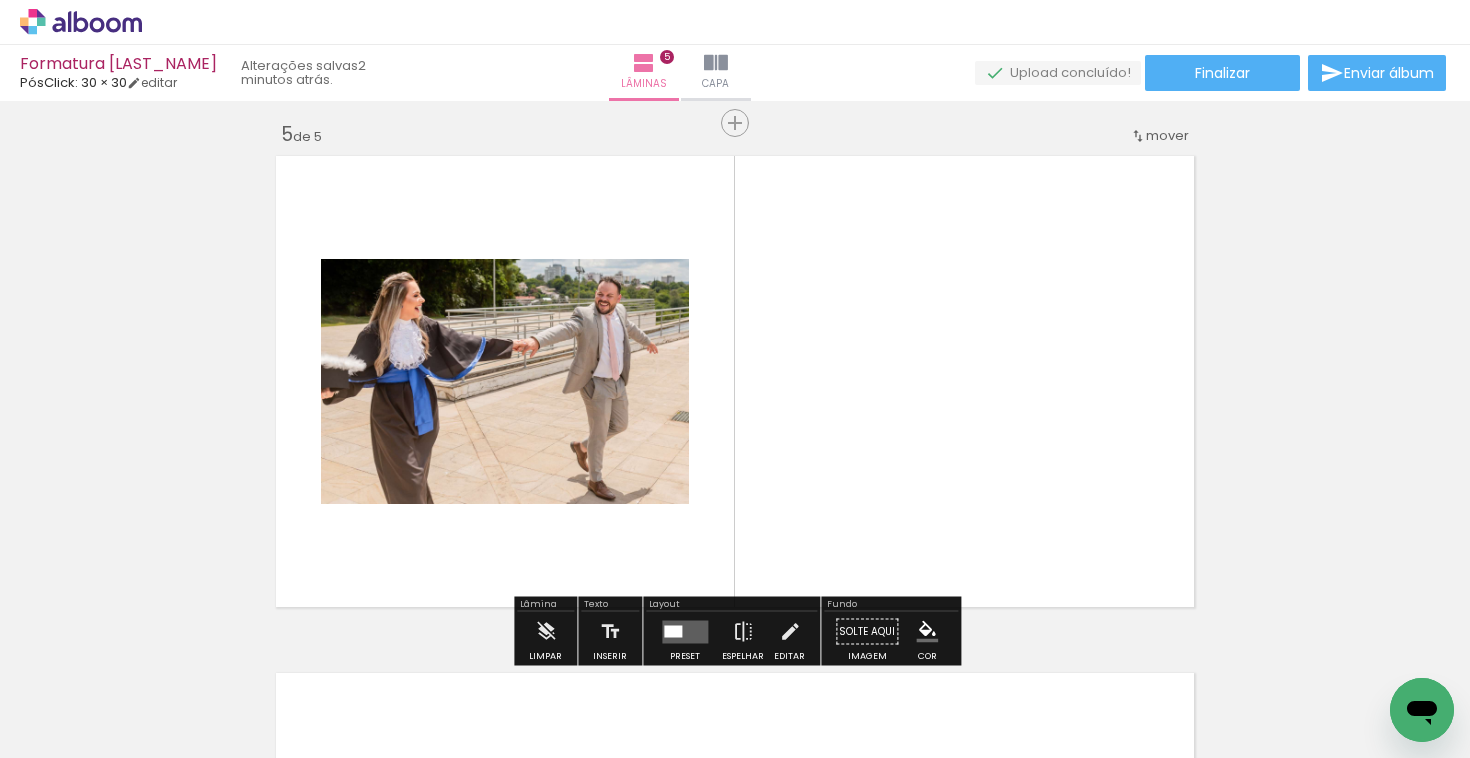 scroll, scrollTop: 2125, scrollLeft: 0, axis: vertical 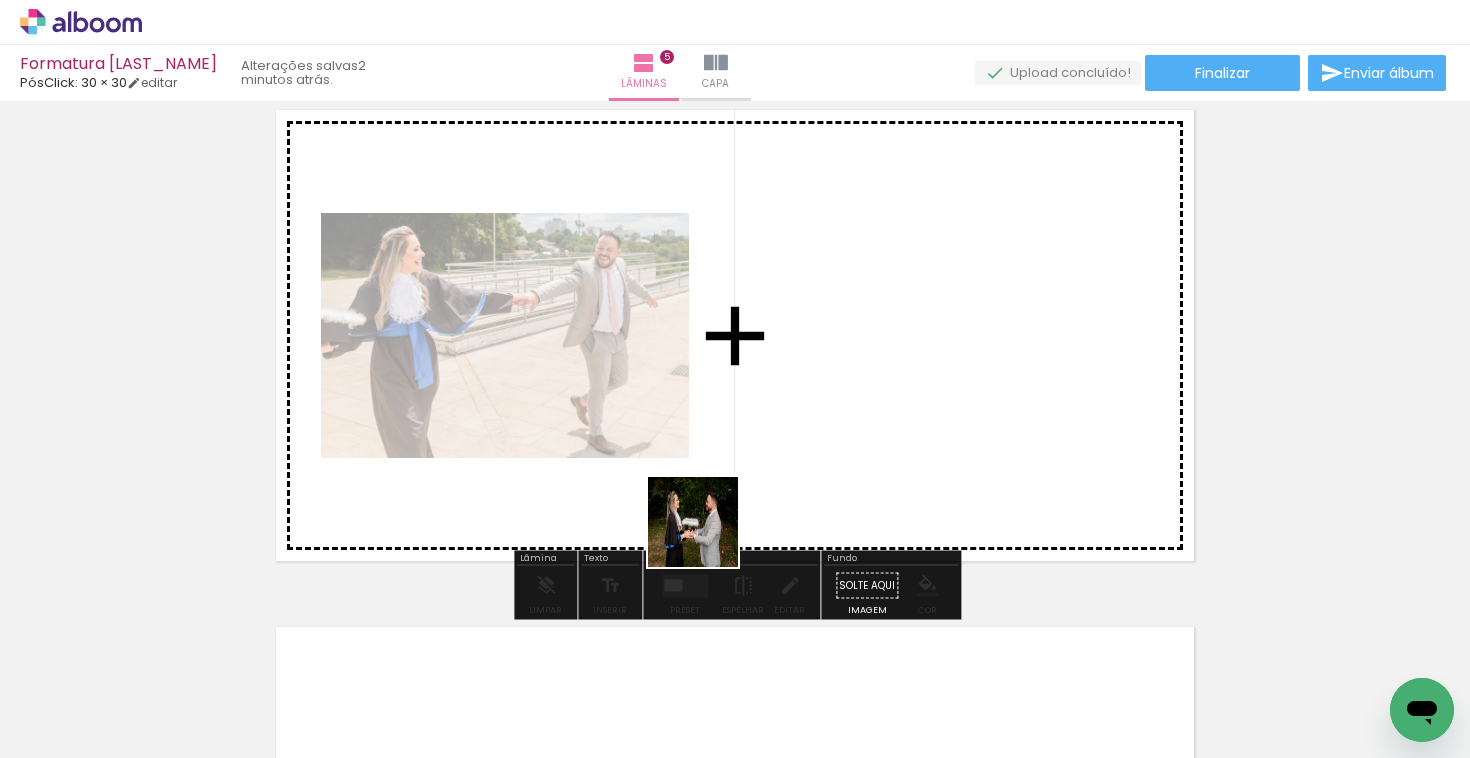 drag, startPoint x: 462, startPoint y: 686, endPoint x: 805, endPoint y: 449, distance: 416.91486 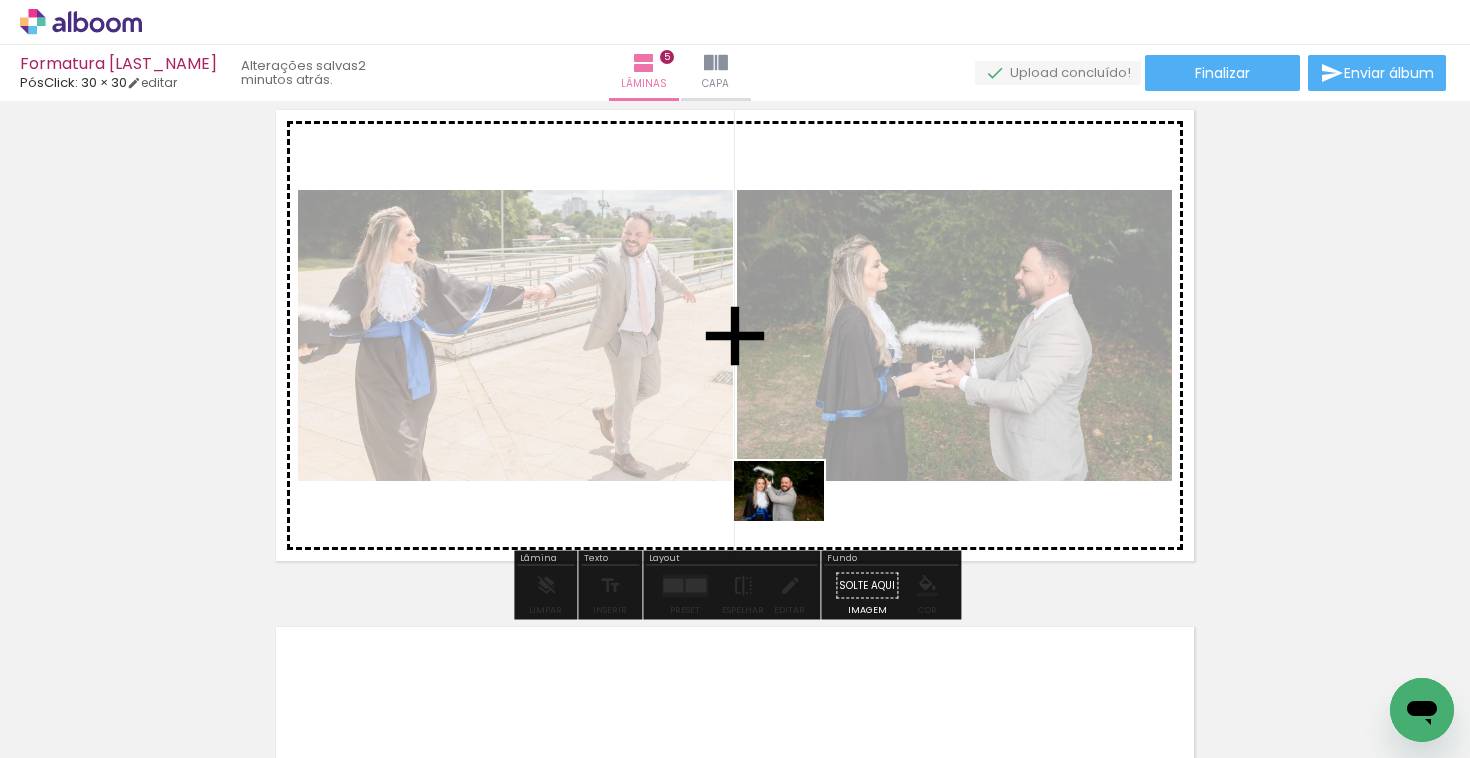 drag, startPoint x: 580, startPoint y: 697, endPoint x: 796, endPoint y: 519, distance: 279.89282 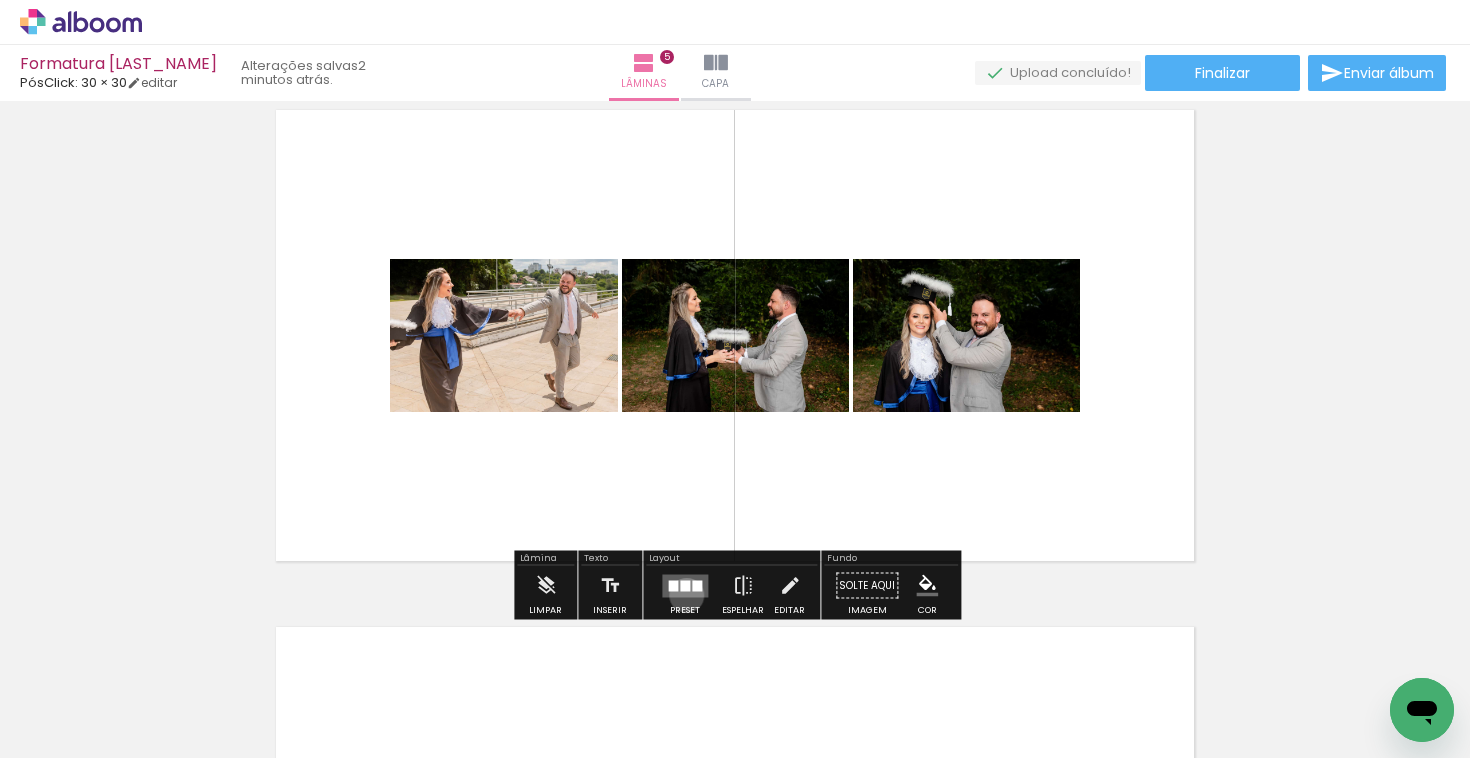 click at bounding box center [685, 585] 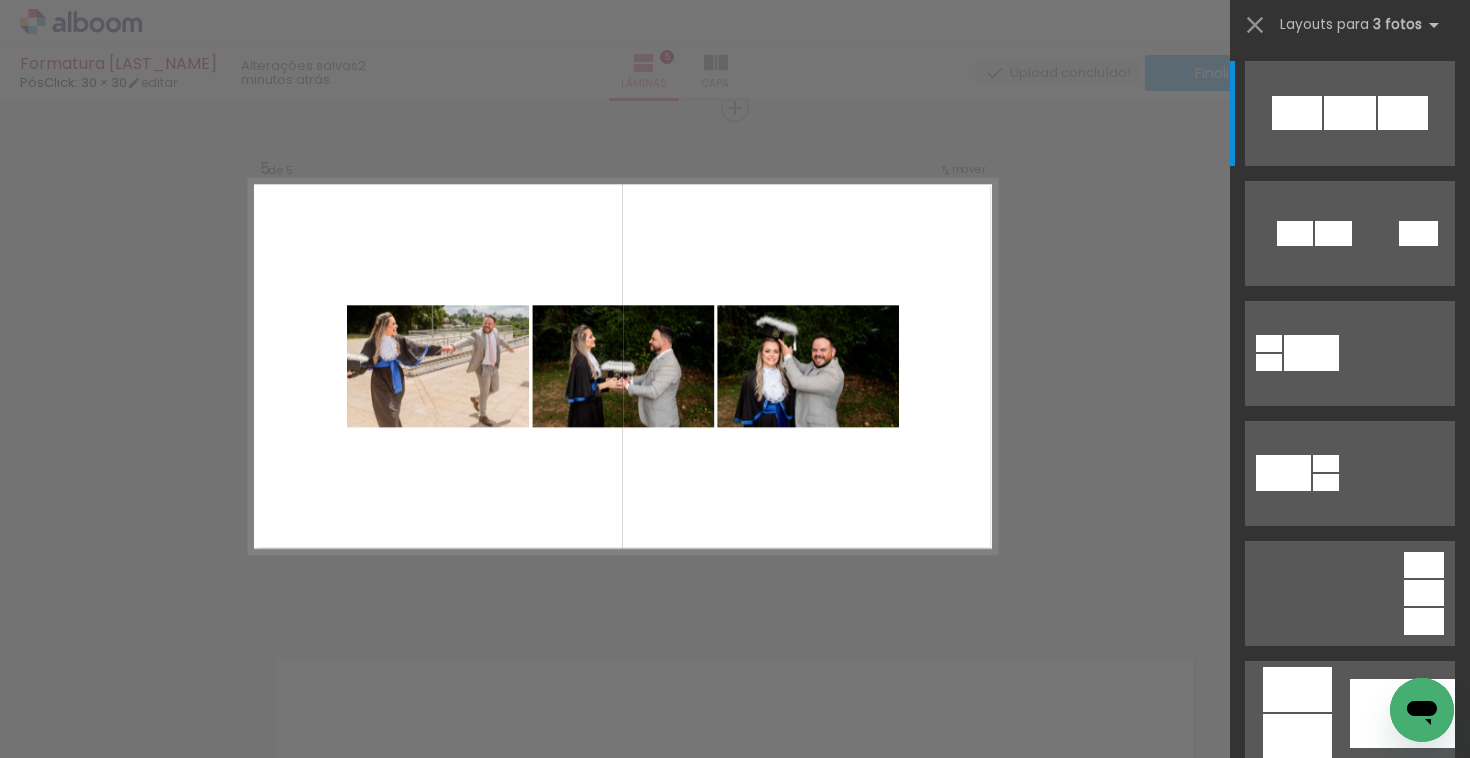 scroll, scrollTop: 2093, scrollLeft: 0, axis: vertical 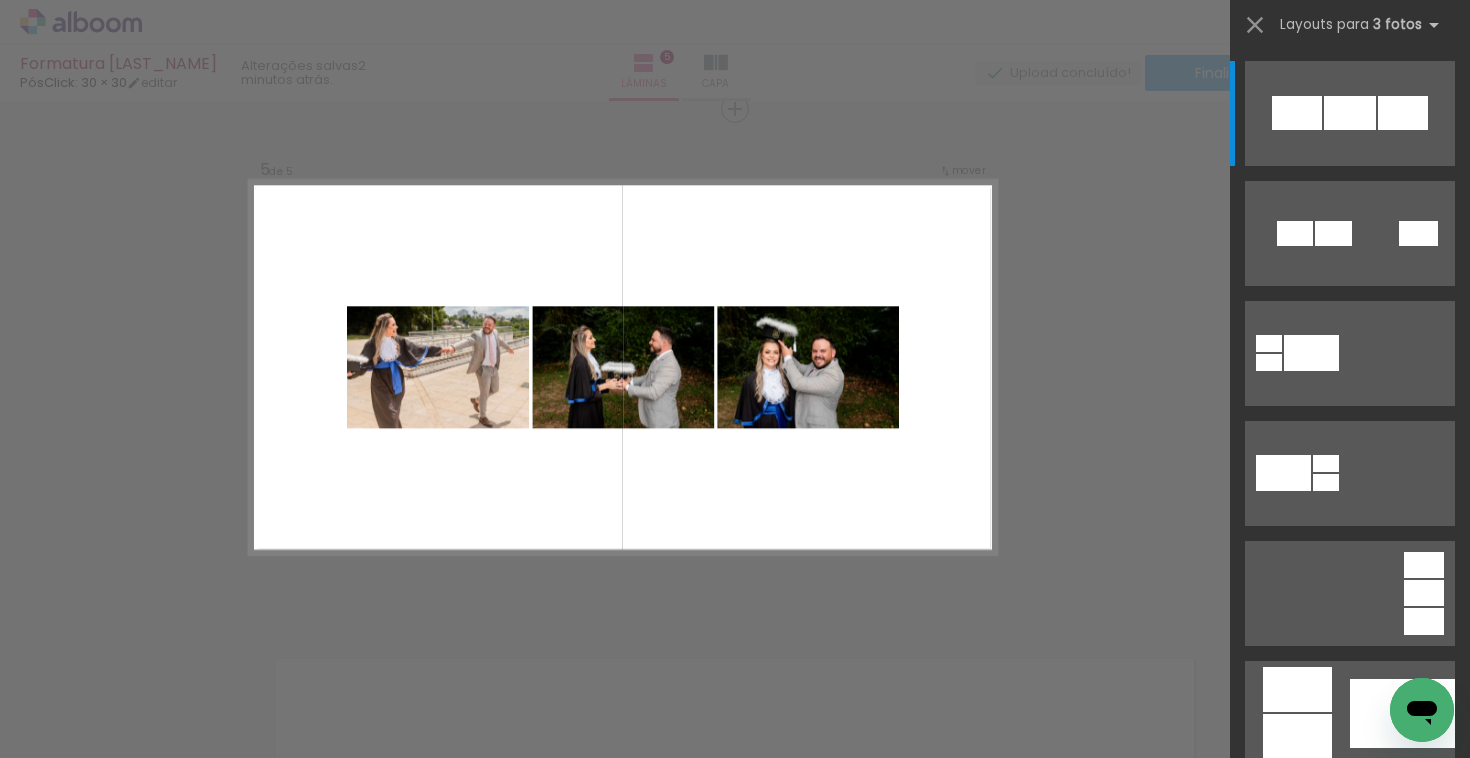 click on "Confirmar Cancelar" at bounding box center [735, -417] 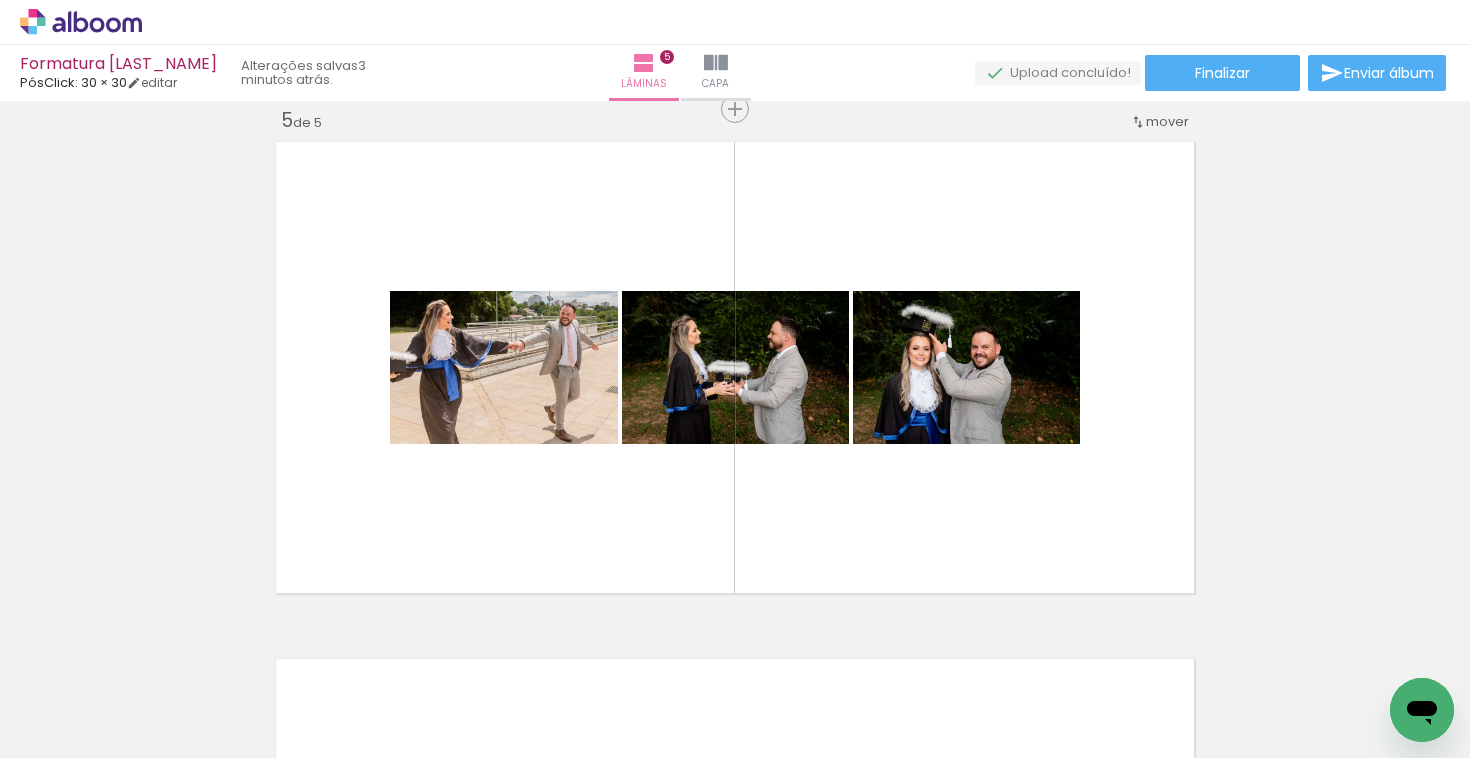 scroll, scrollTop: 0, scrollLeft: 0, axis: both 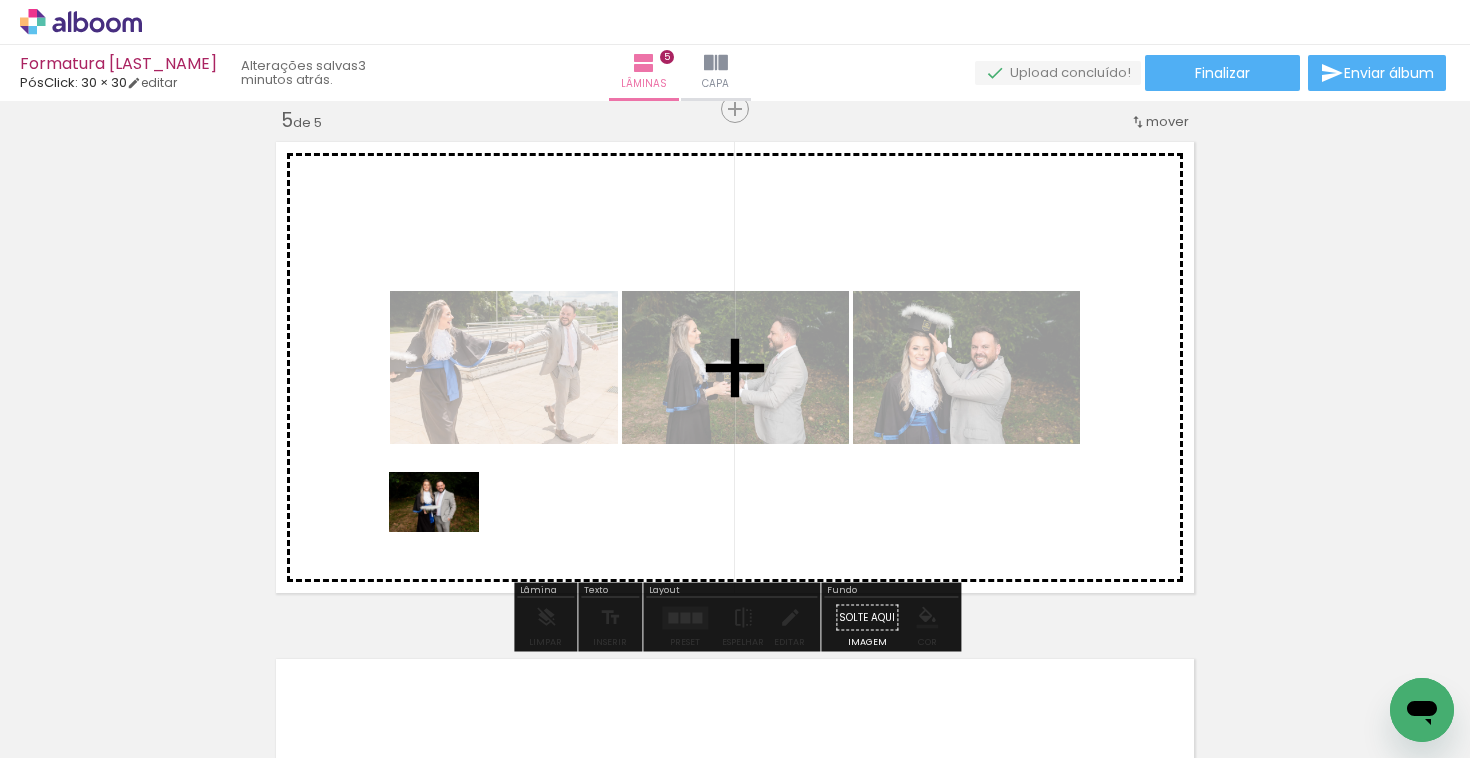 drag, startPoint x: 202, startPoint y: 701, endPoint x: 450, endPoint y: 530, distance: 301.2391 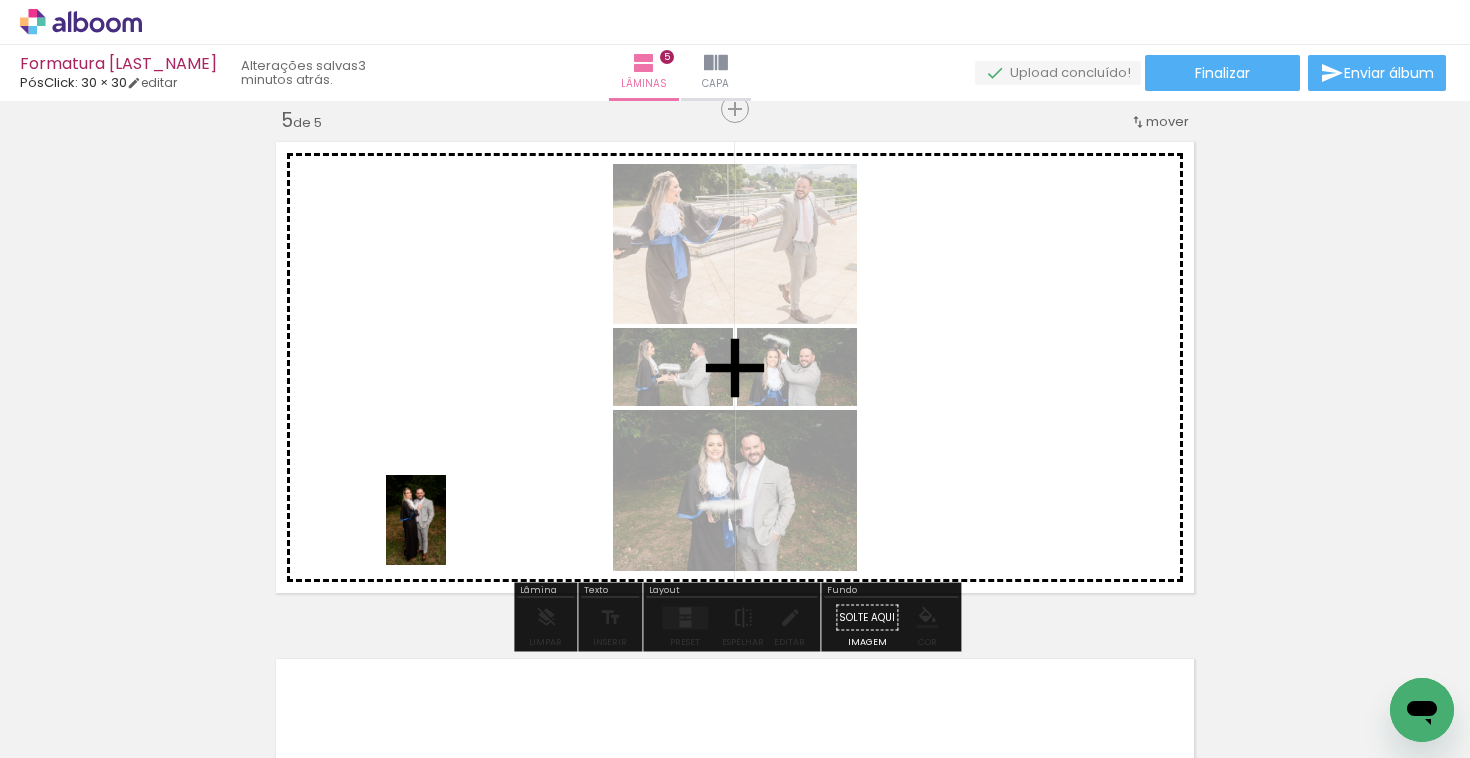 click at bounding box center [735, 379] 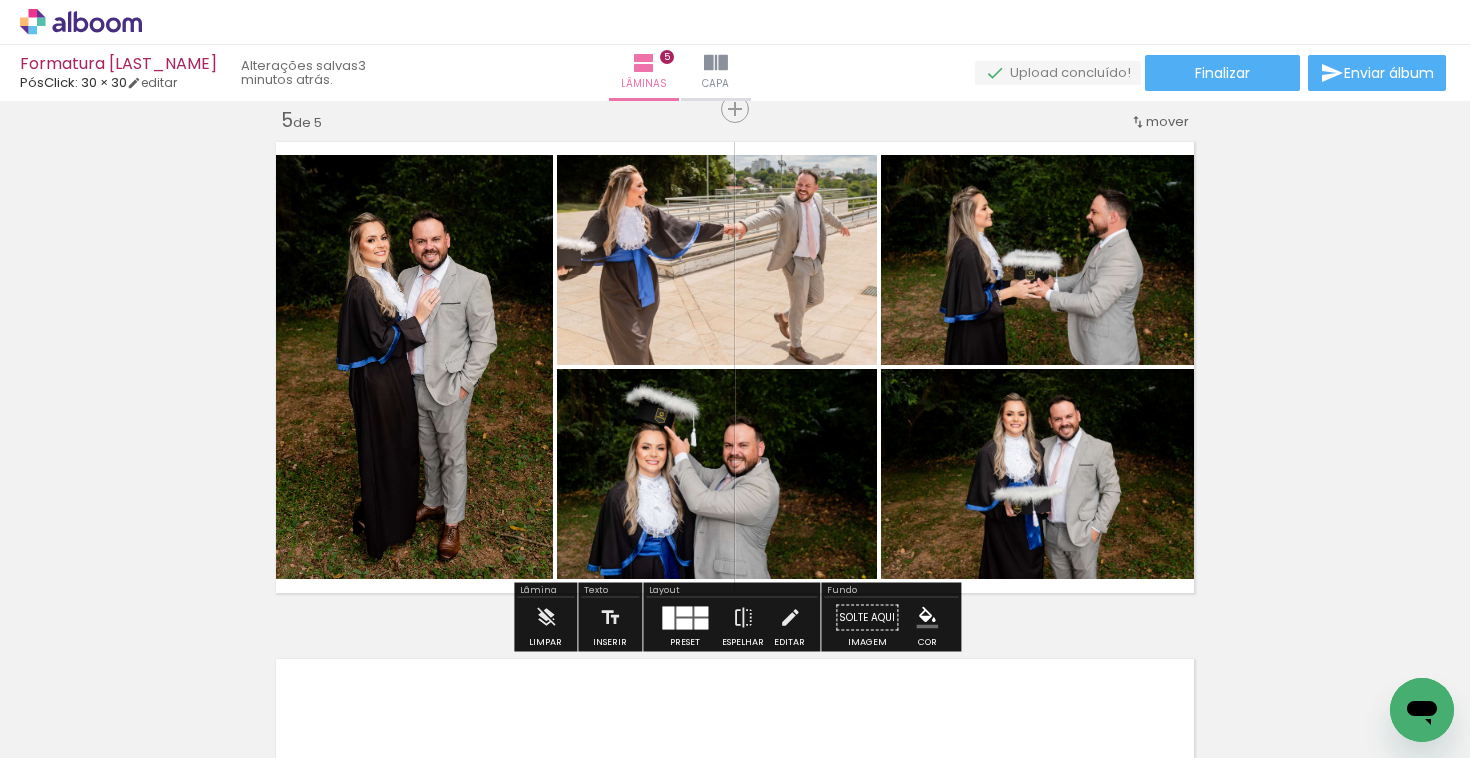 click at bounding box center (701, 611) 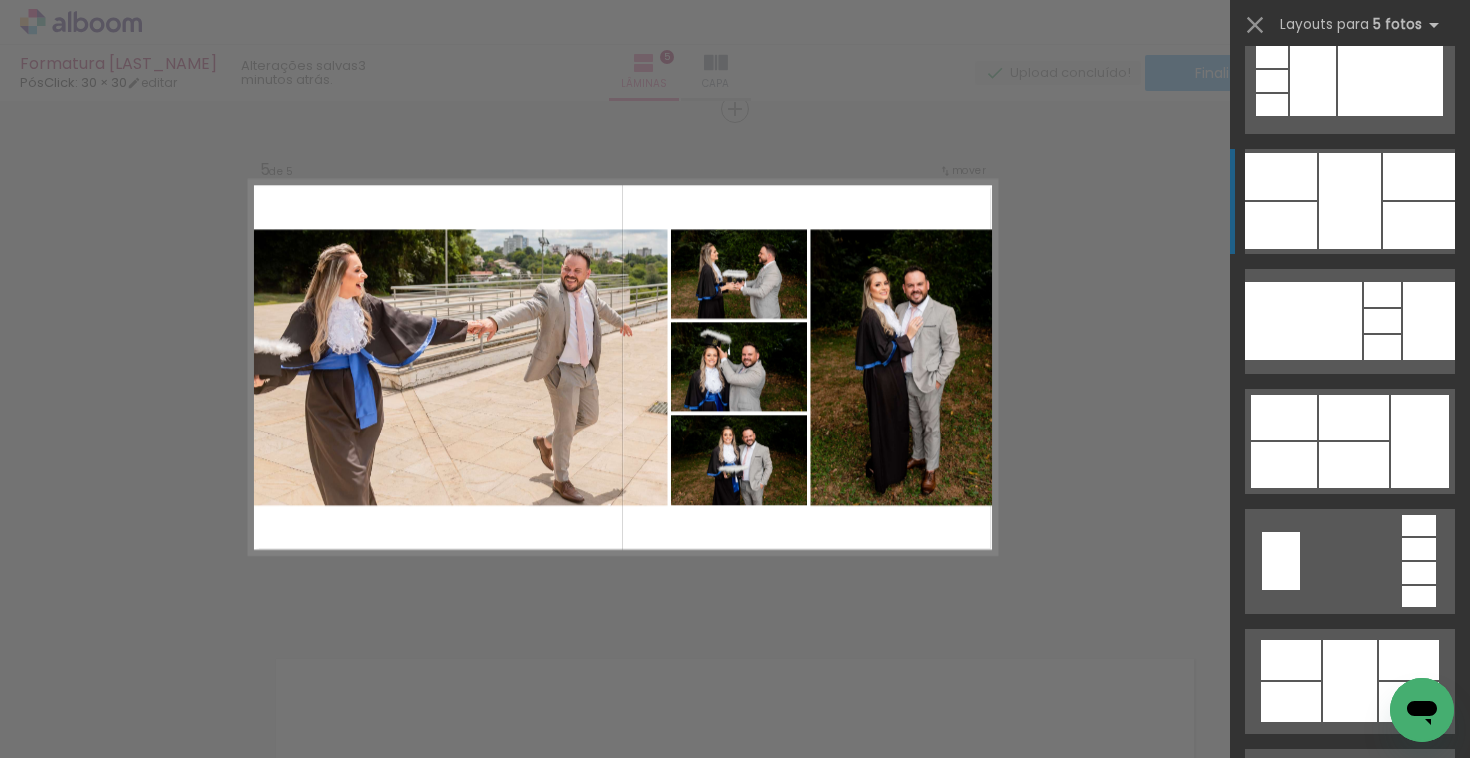 scroll, scrollTop: 1475, scrollLeft: 0, axis: vertical 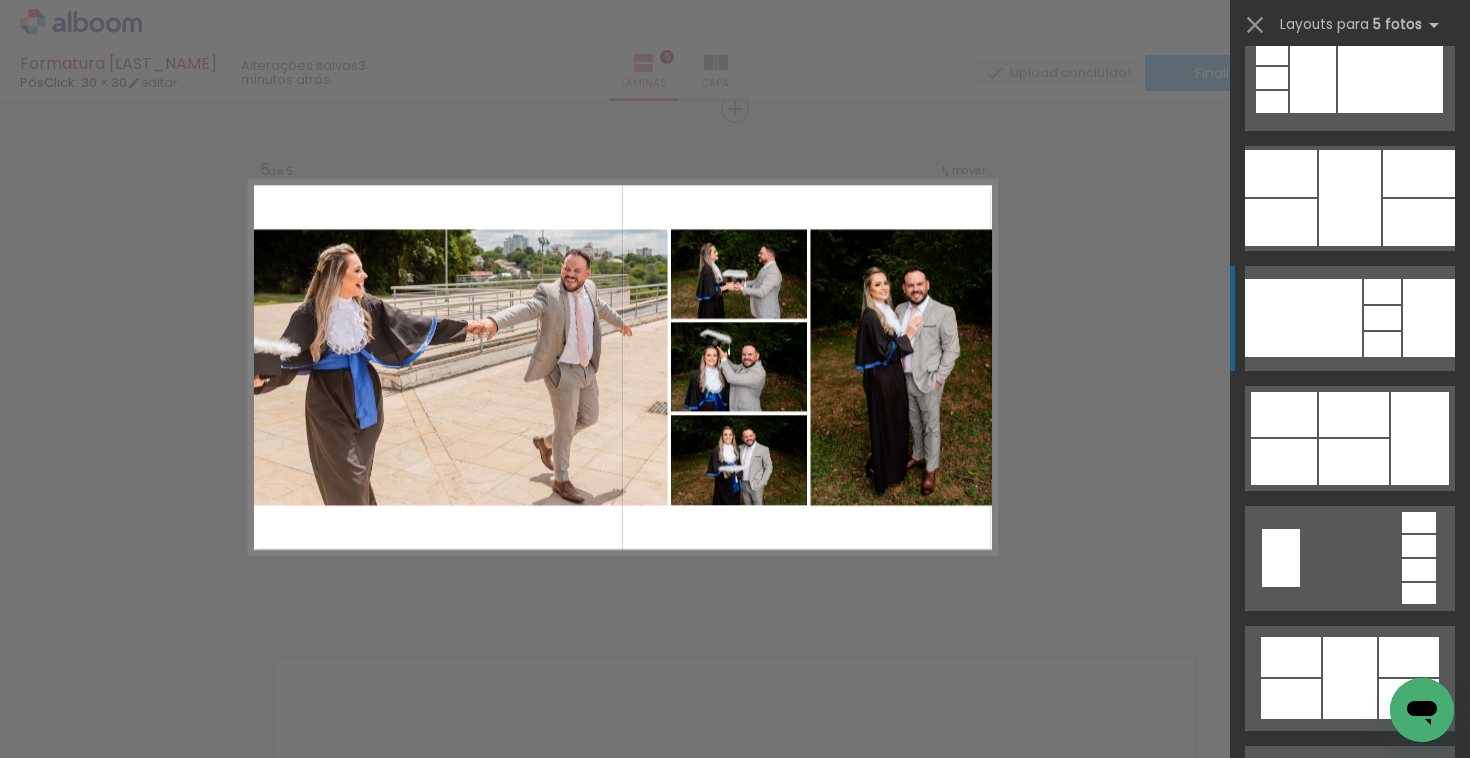 click at bounding box center (1419, 173) 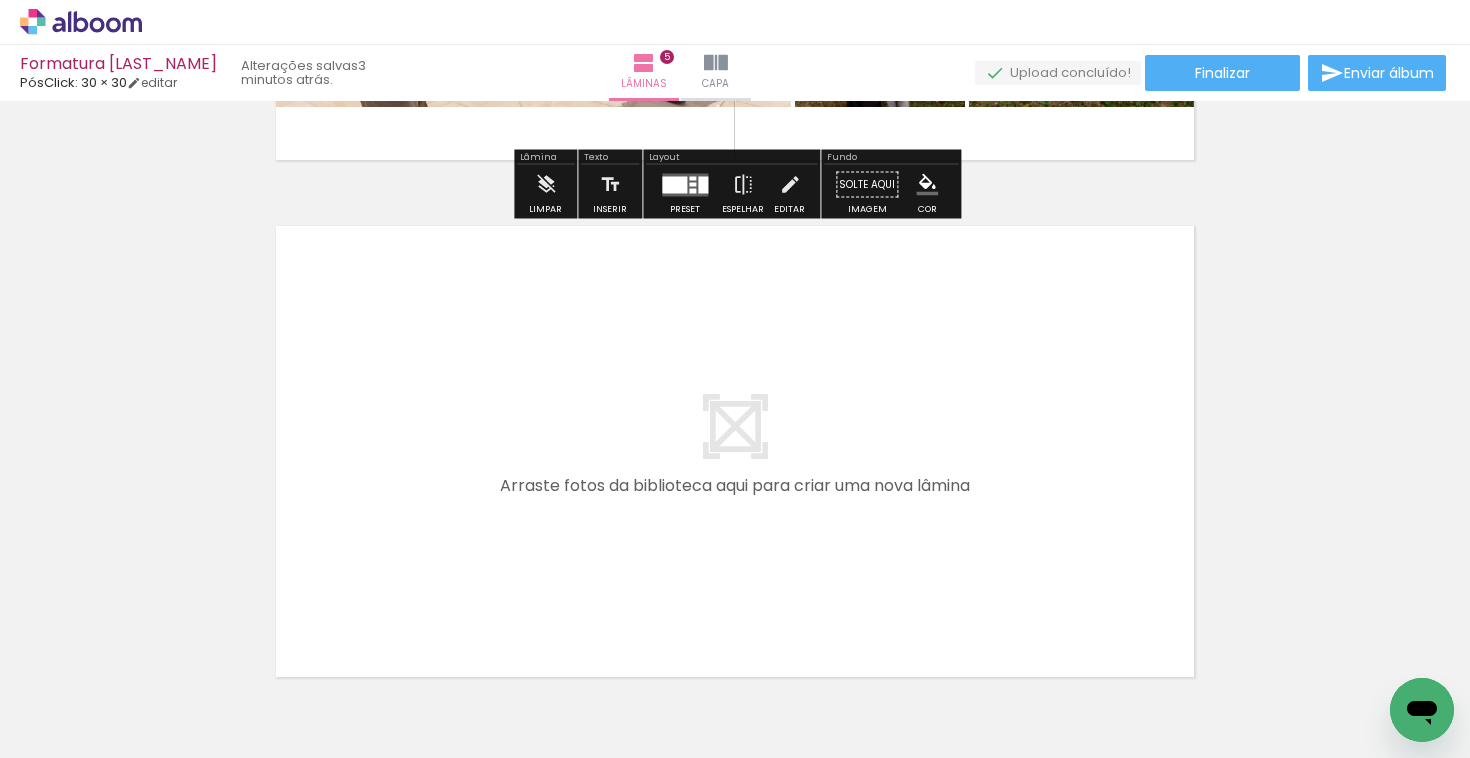 scroll, scrollTop: 2544, scrollLeft: 0, axis: vertical 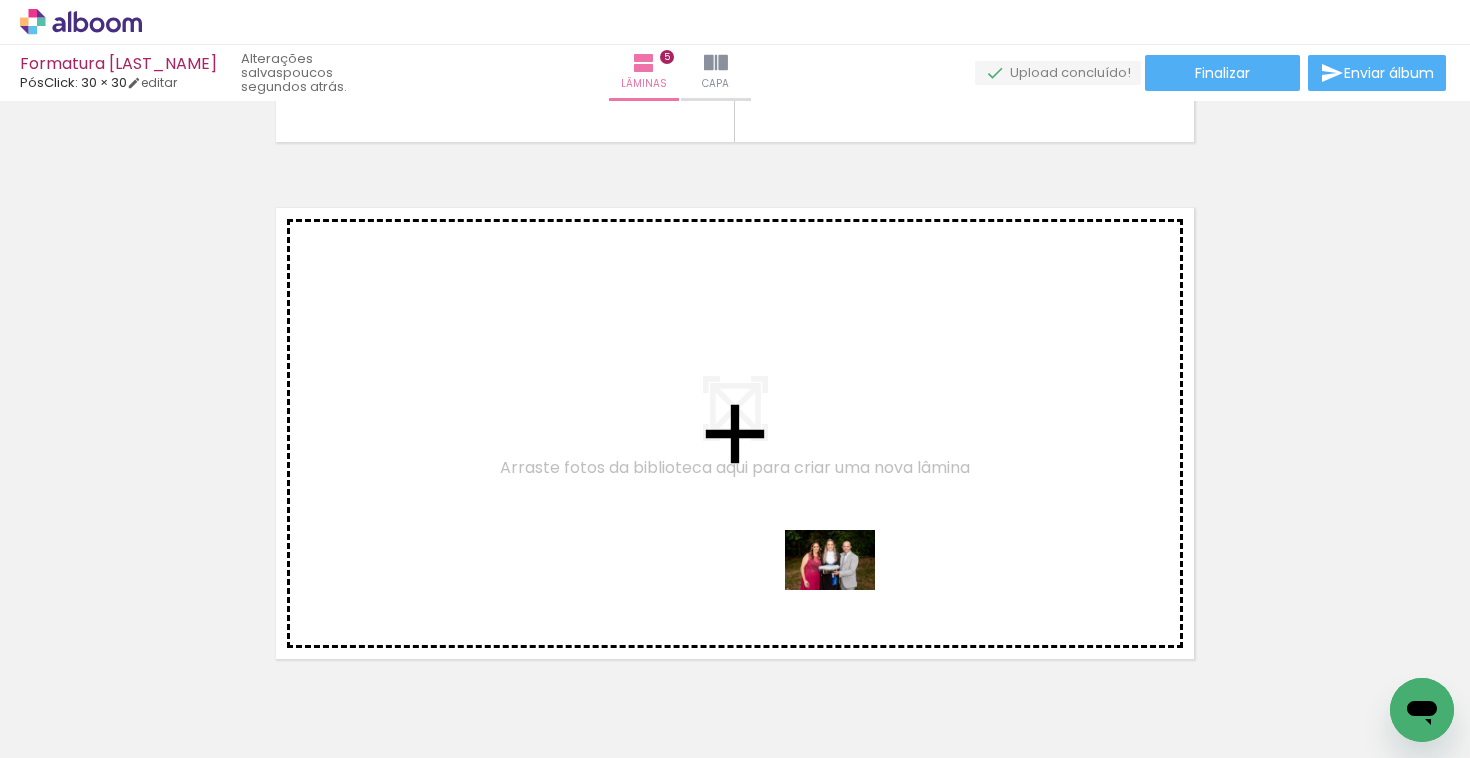 drag, startPoint x: 934, startPoint y: 700, endPoint x: 835, endPoint y: 577, distance: 157.89236 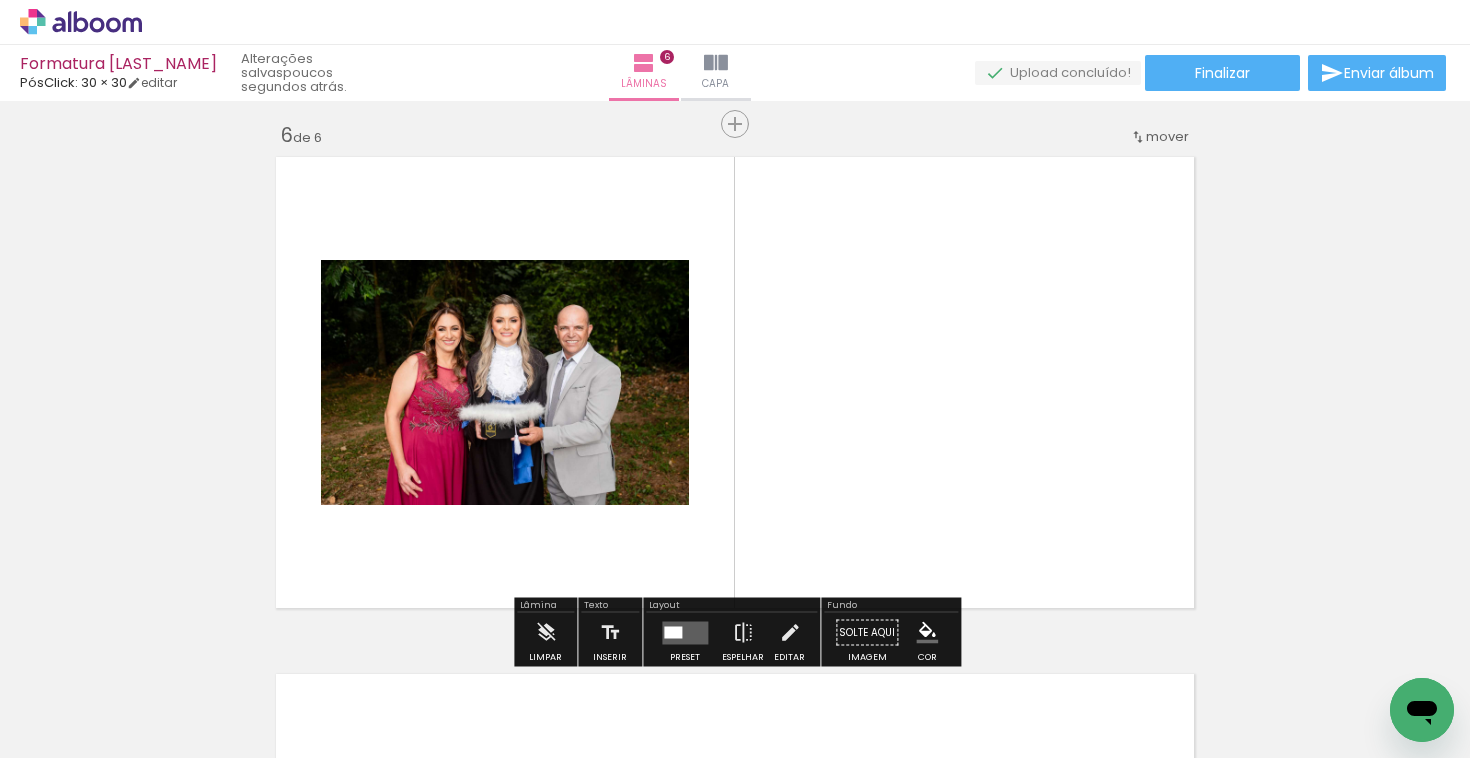 scroll, scrollTop: 2610, scrollLeft: 0, axis: vertical 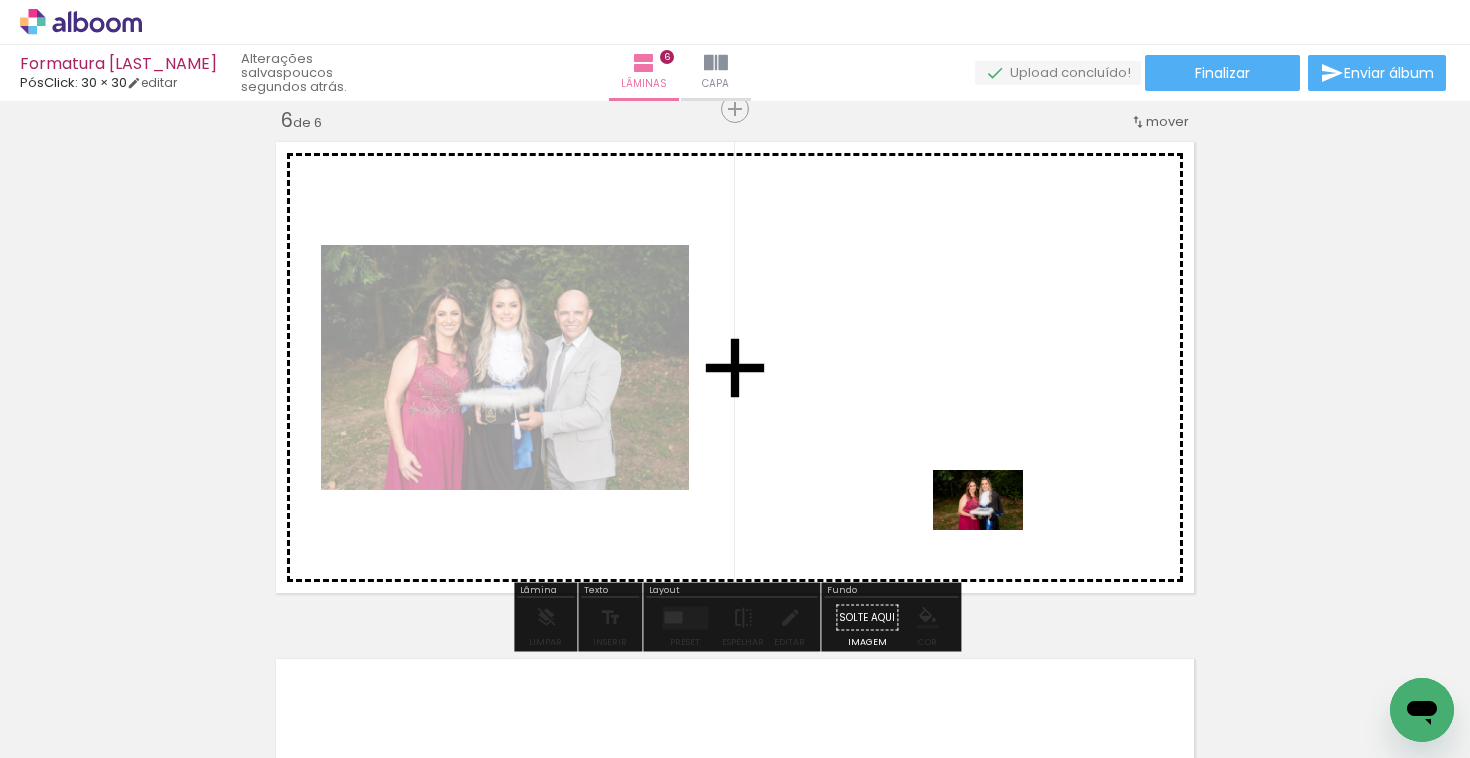 drag, startPoint x: 1040, startPoint y: 681, endPoint x: 992, endPoint y: 531, distance: 157.49286 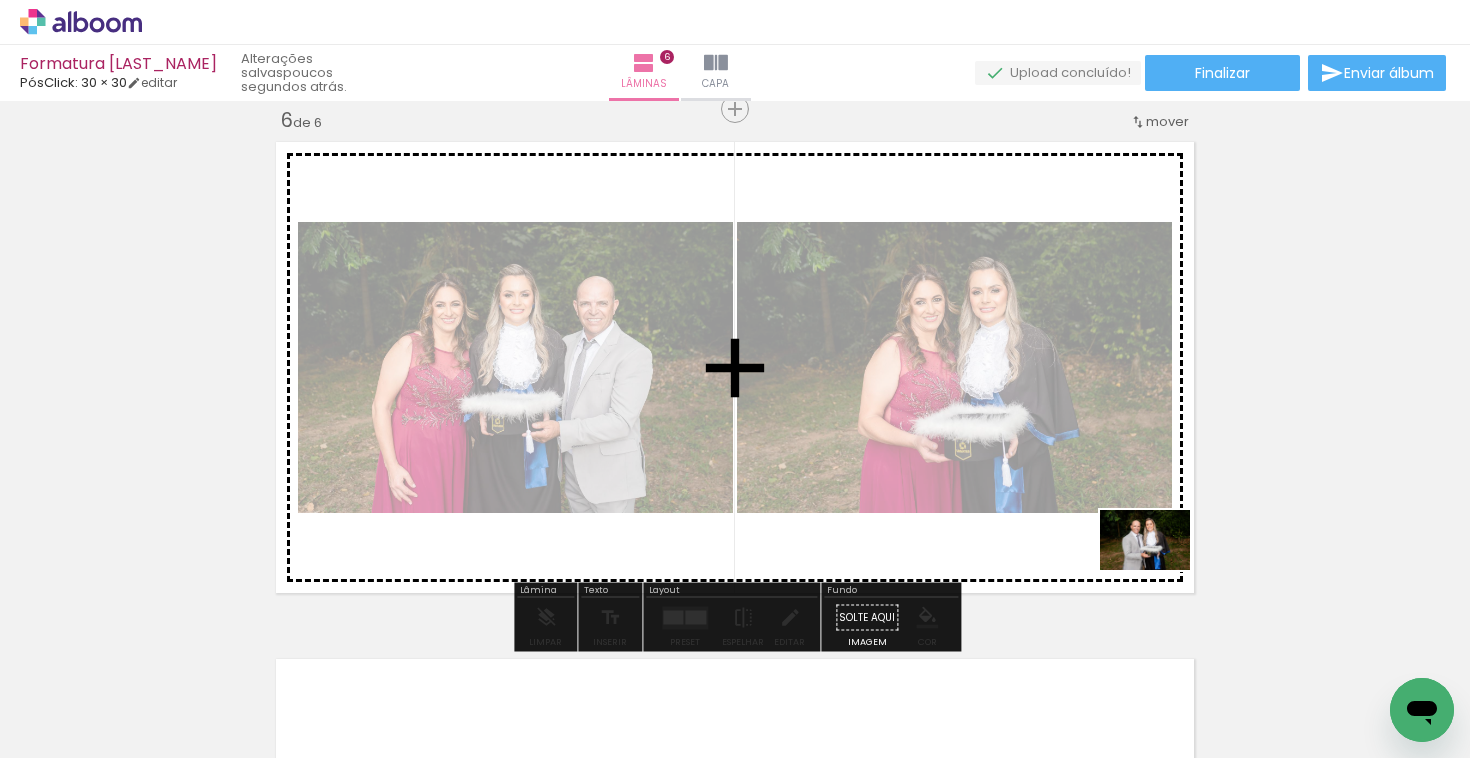 drag, startPoint x: 1168, startPoint y: 692, endPoint x: 1160, endPoint y: 570, distance: 122.26202 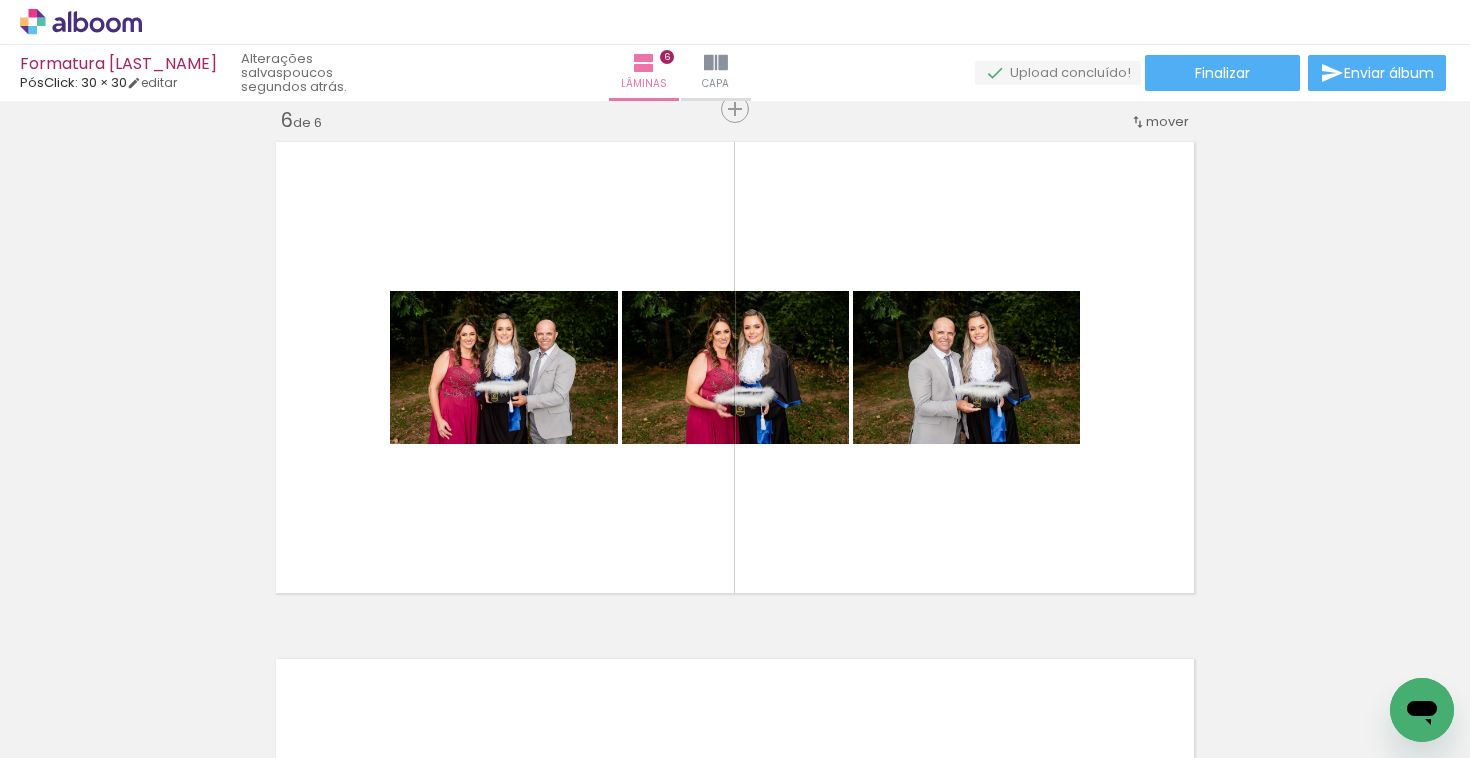 scroll, scrollTop: 0, scrollLeft: 67, axis: horizontal 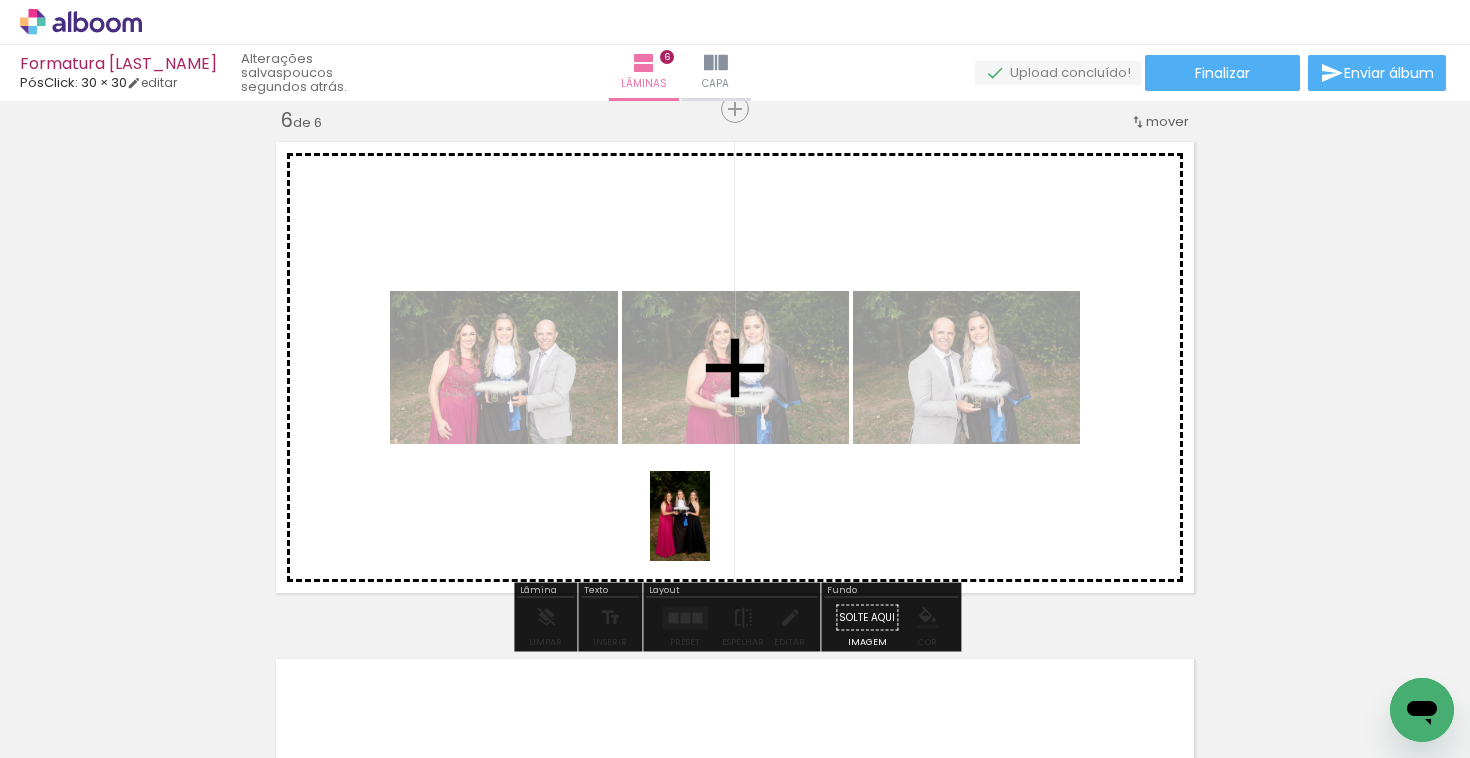 drag, startPoint x: 596, startPoint y: 695, endPoint x: 710, endPoint y: 531, distance: 199.72981 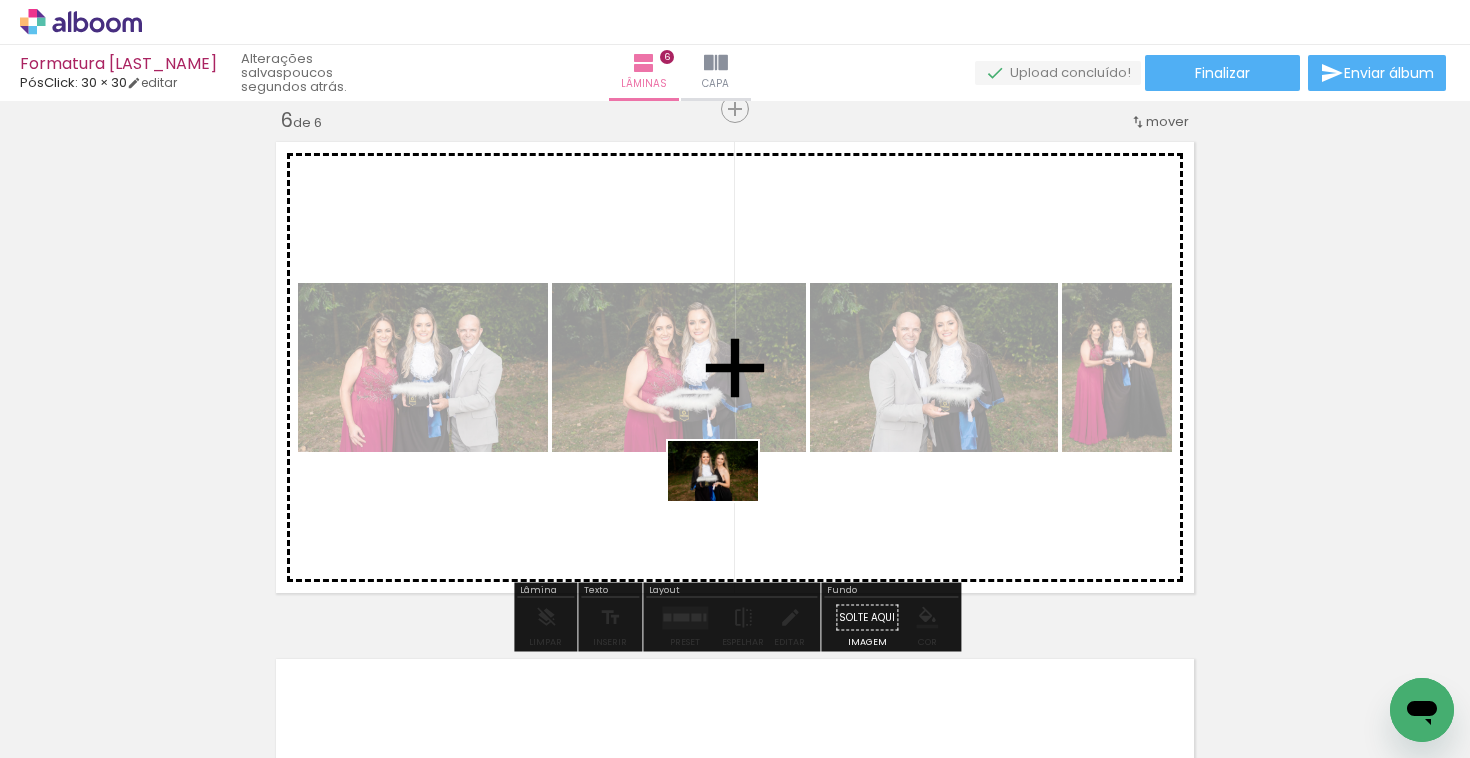 drag, startPoint x: 482, startPoint y: 704, endPoint x: 728, endPoint y: 501, distance: 318.94357 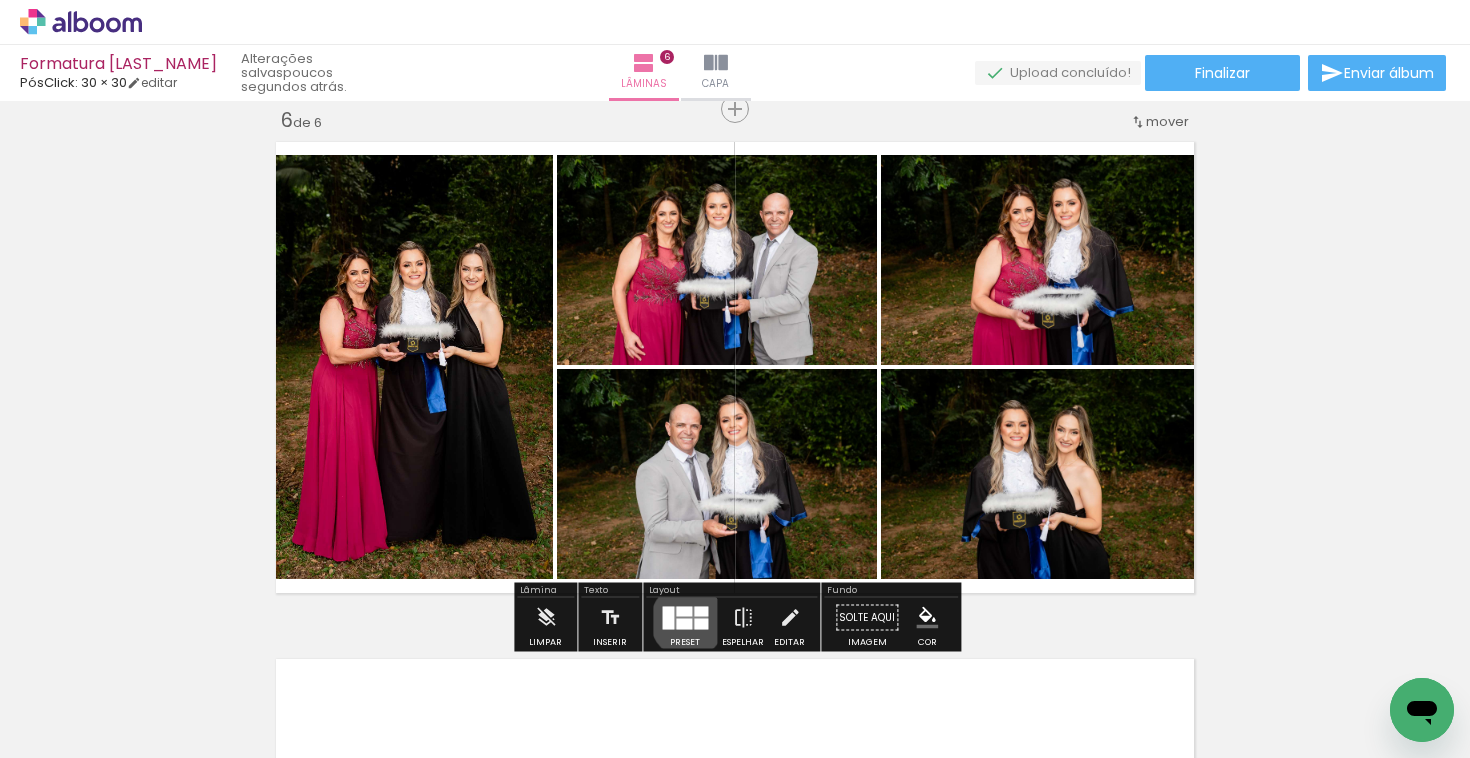 click at bounding box center (684, 623) 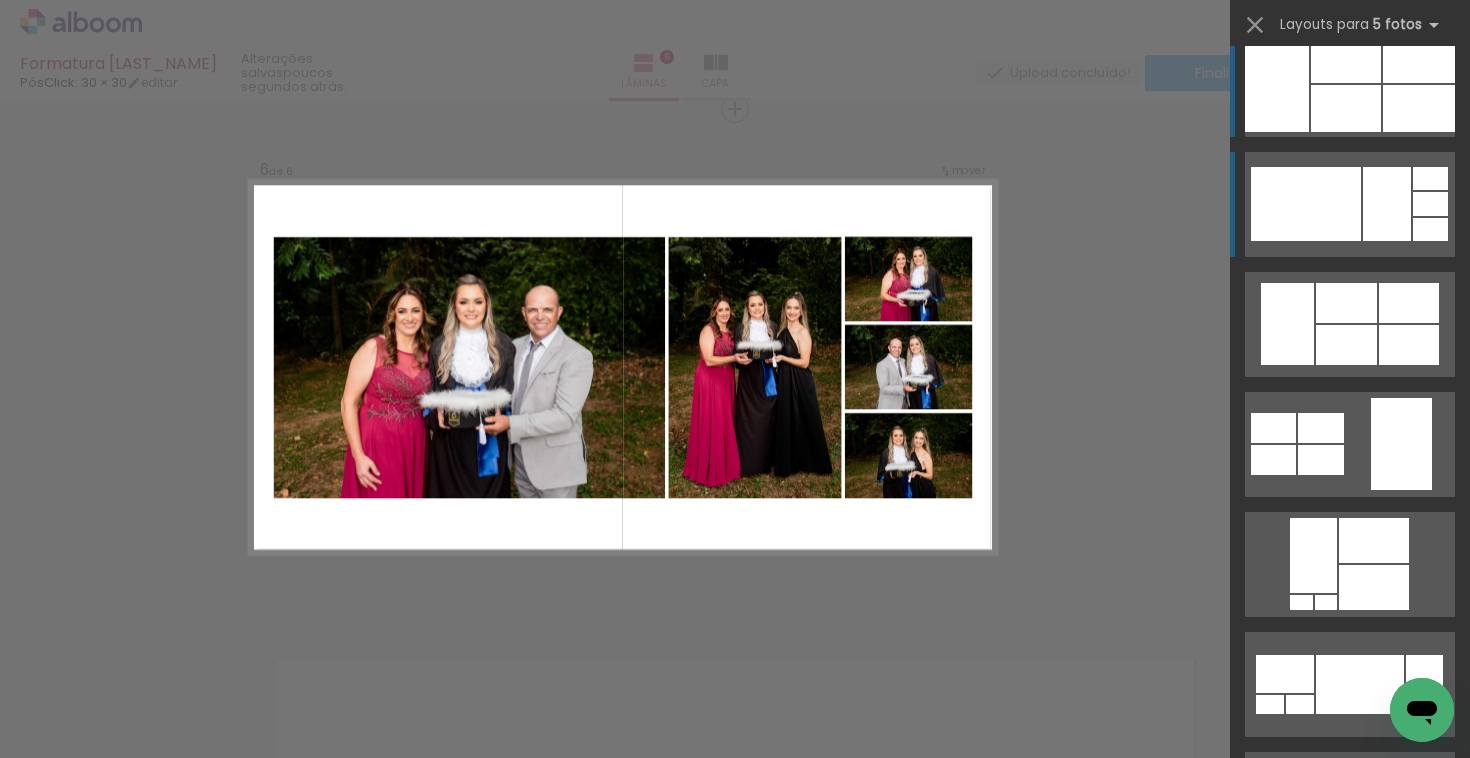 scroll, scrollTop: 9, scrollLeft: 0, axis: vertical 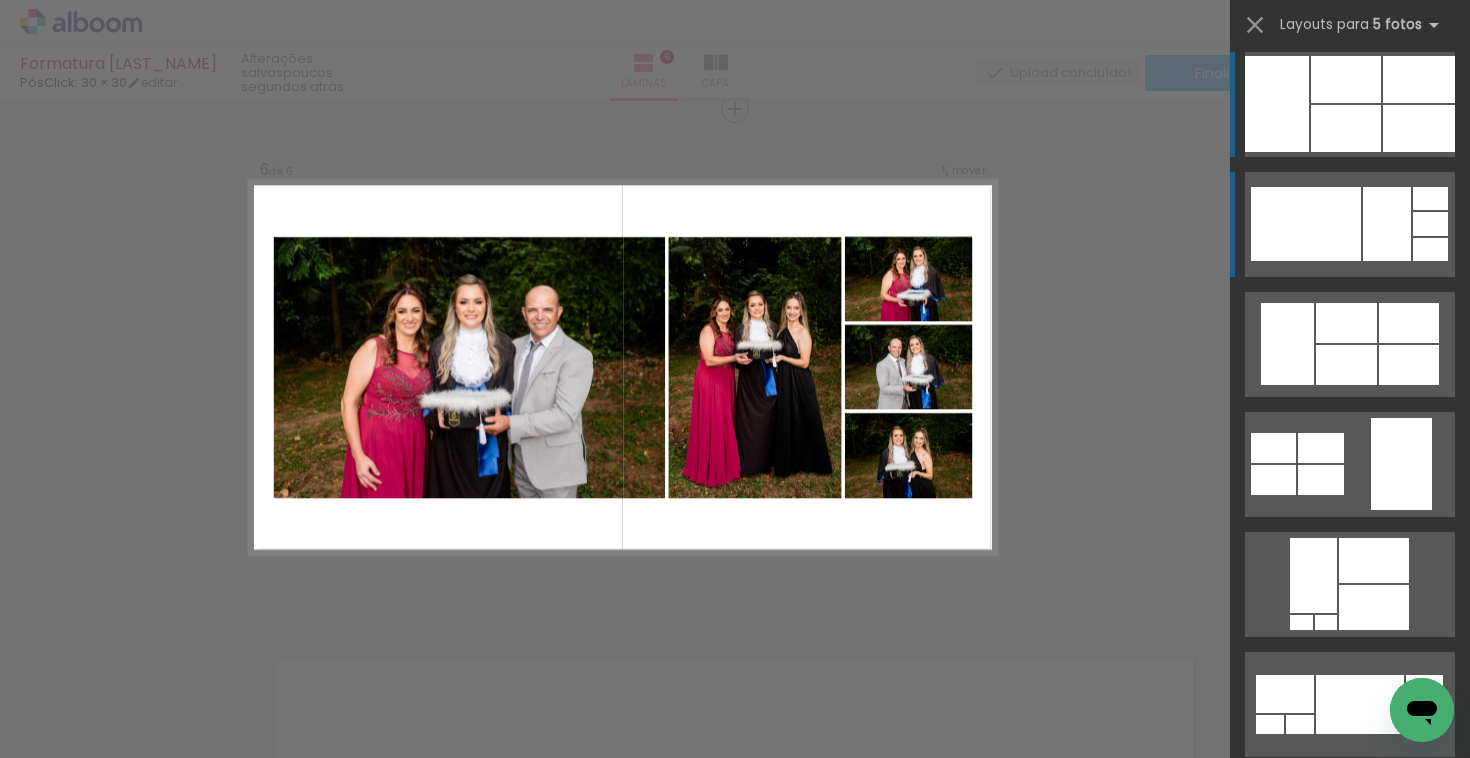 click at bounding box center [1306, 224] 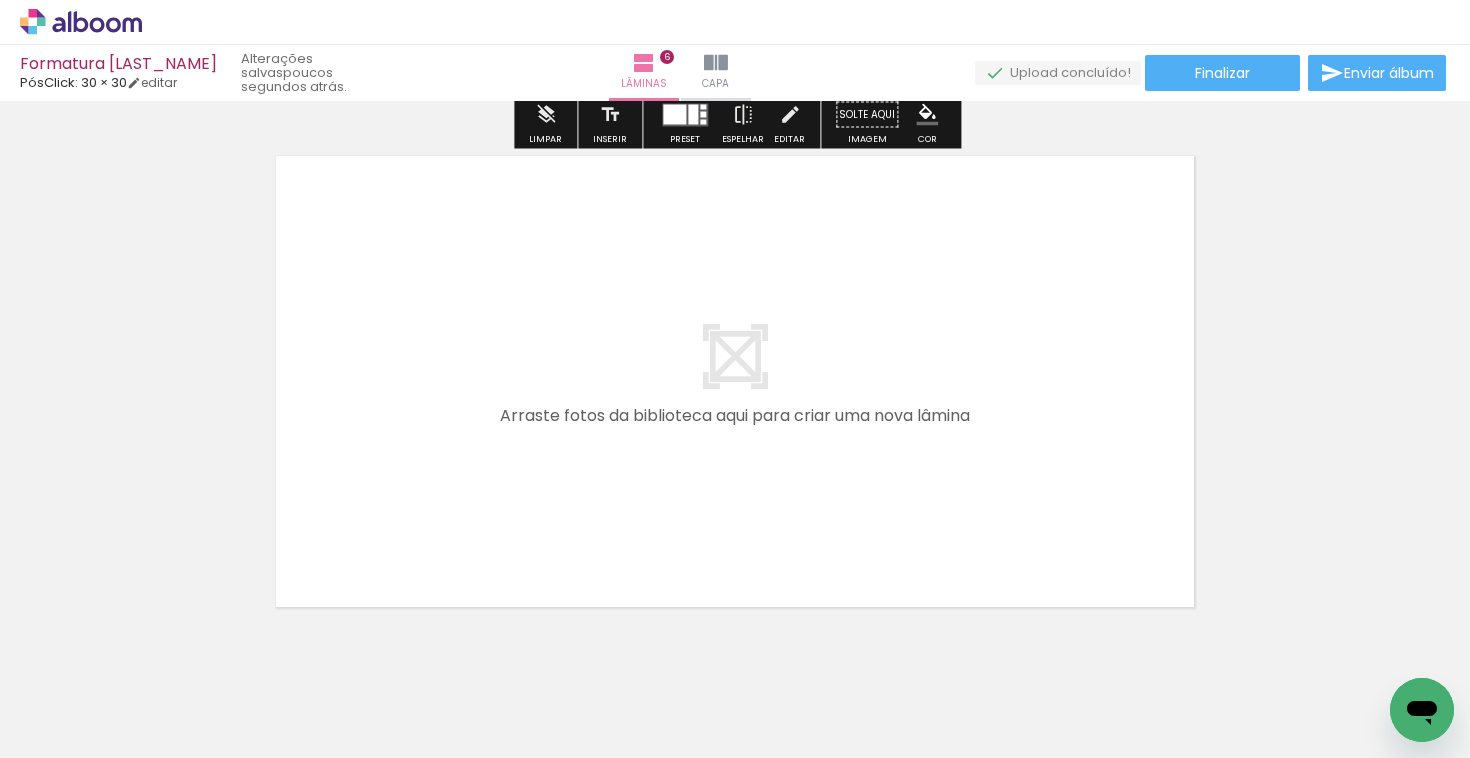 scroll, scrollTop: 3131, scrollLeft: 0, axis: vertical 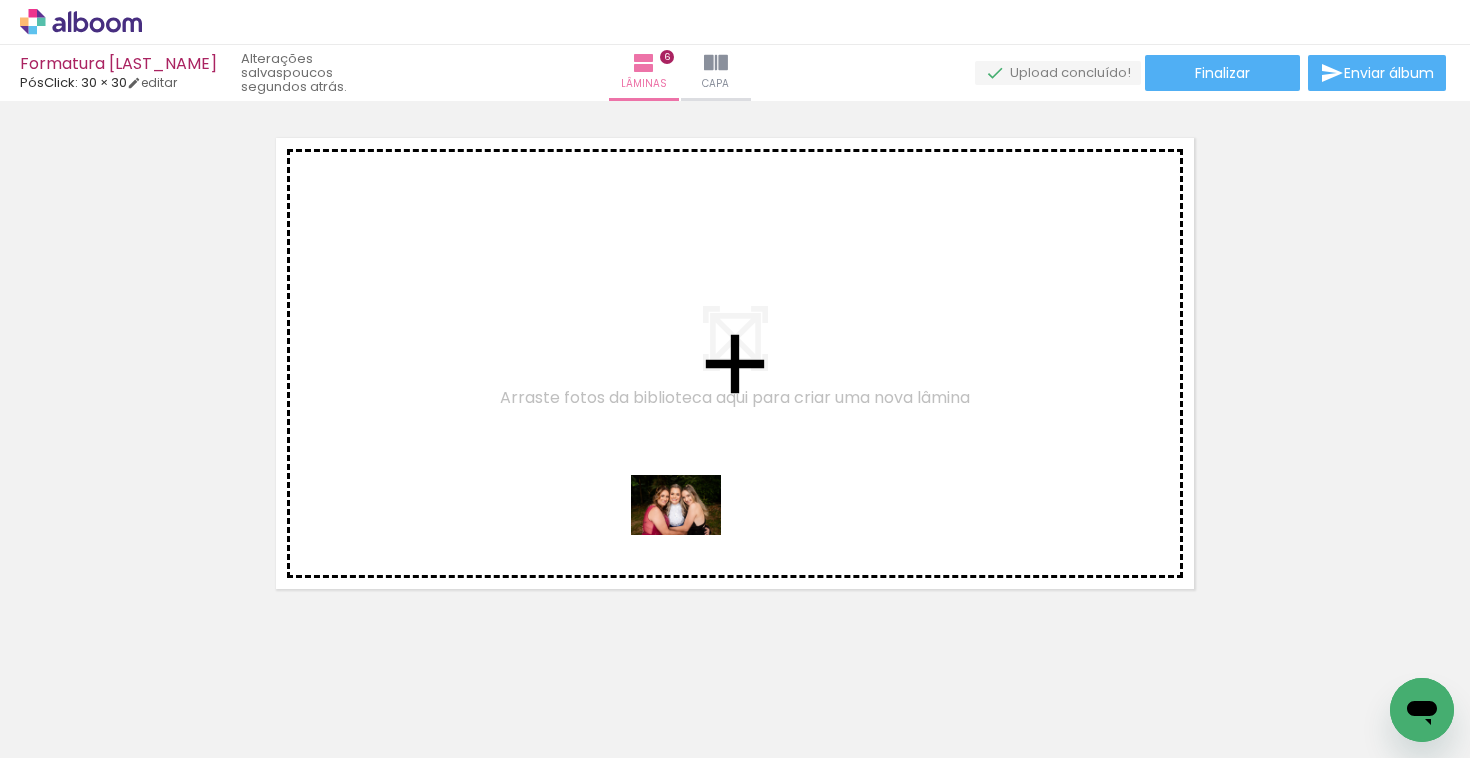 drag, startPoint x: 727, startPoint y: 690, endPoint x: 691, endPoint y: 535, distance: 159.12573 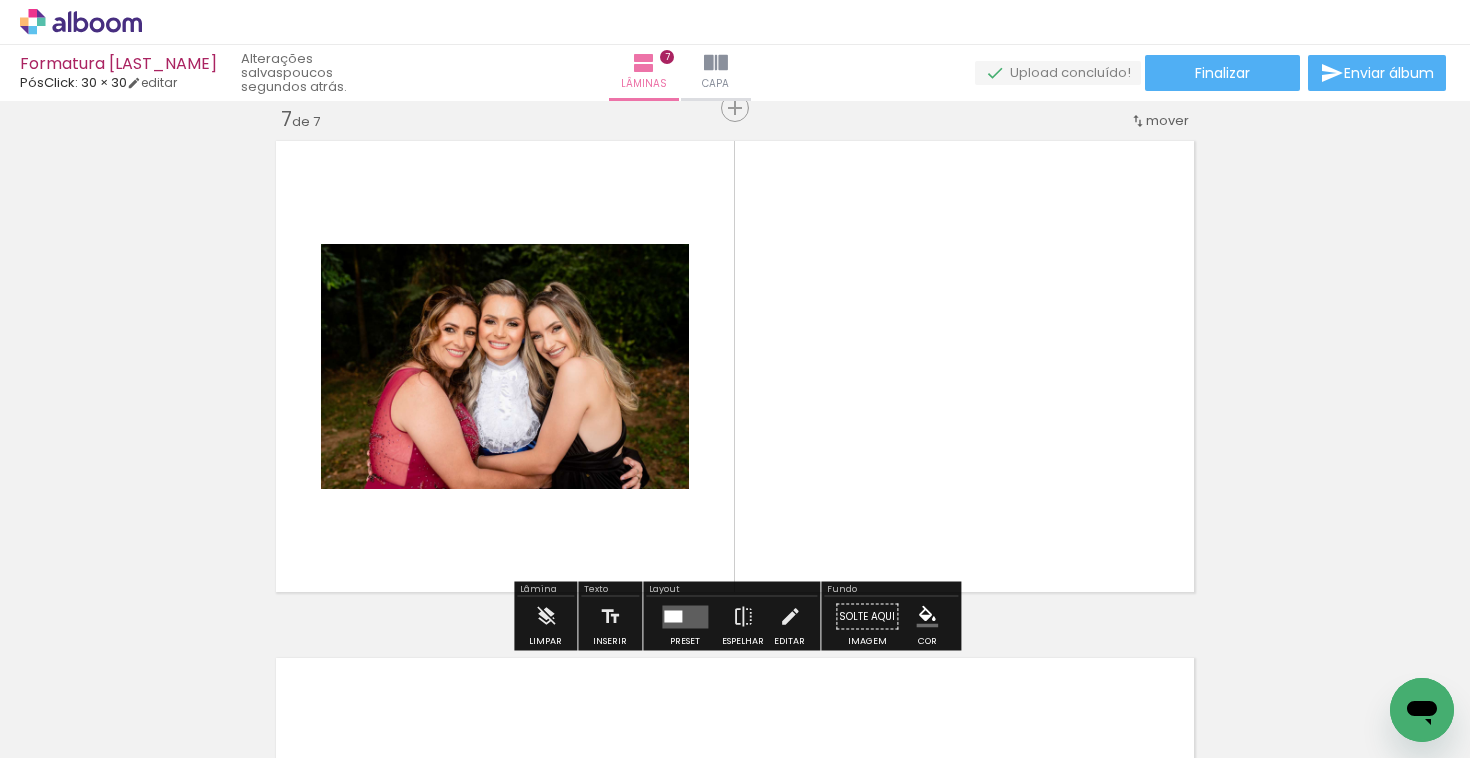 scroll, scrollTop: 3127, scrollLeft: 0, axis: vertical 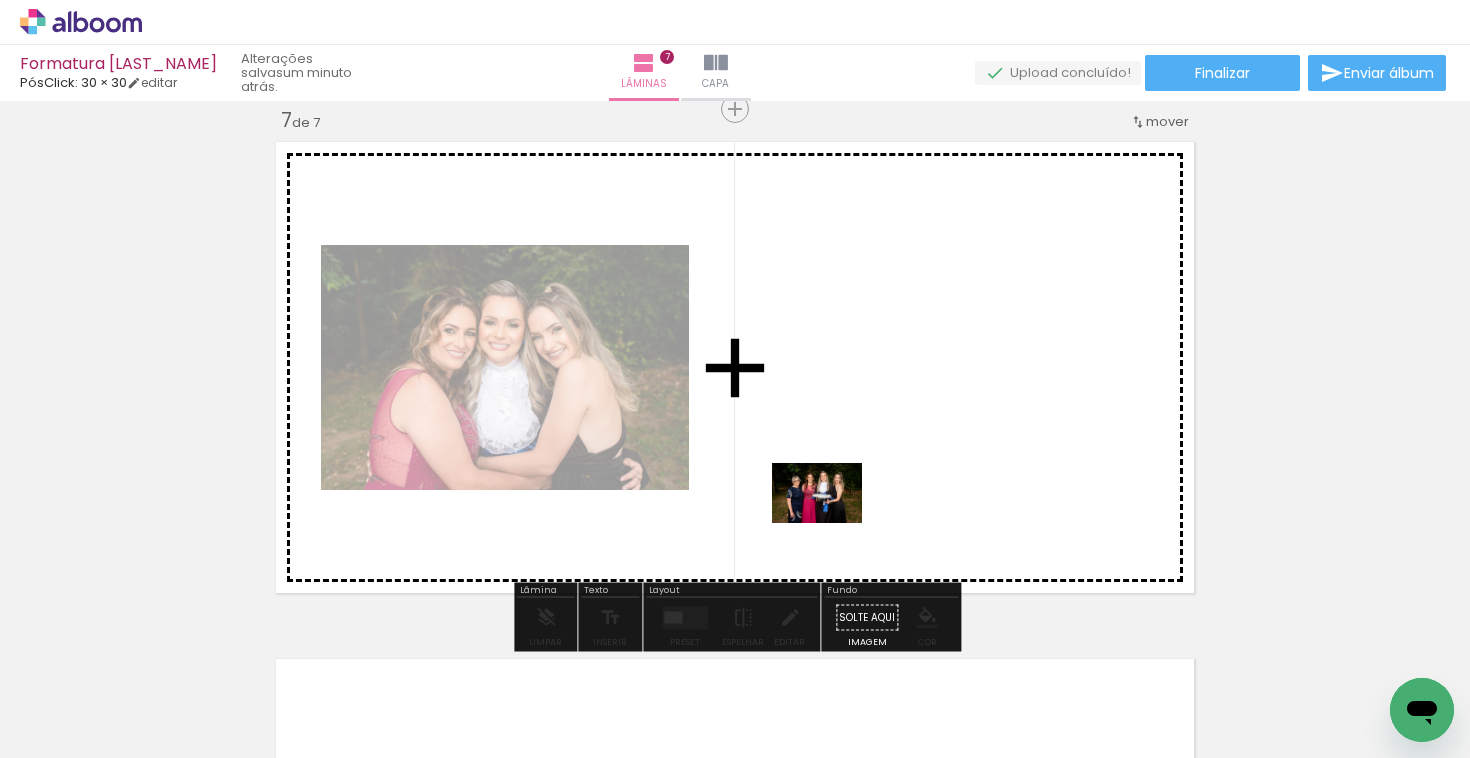 drag, startPoint x: 830, startPoint y: 696, endPoint x: 834, endPoint y: 523, distance: 173.04623 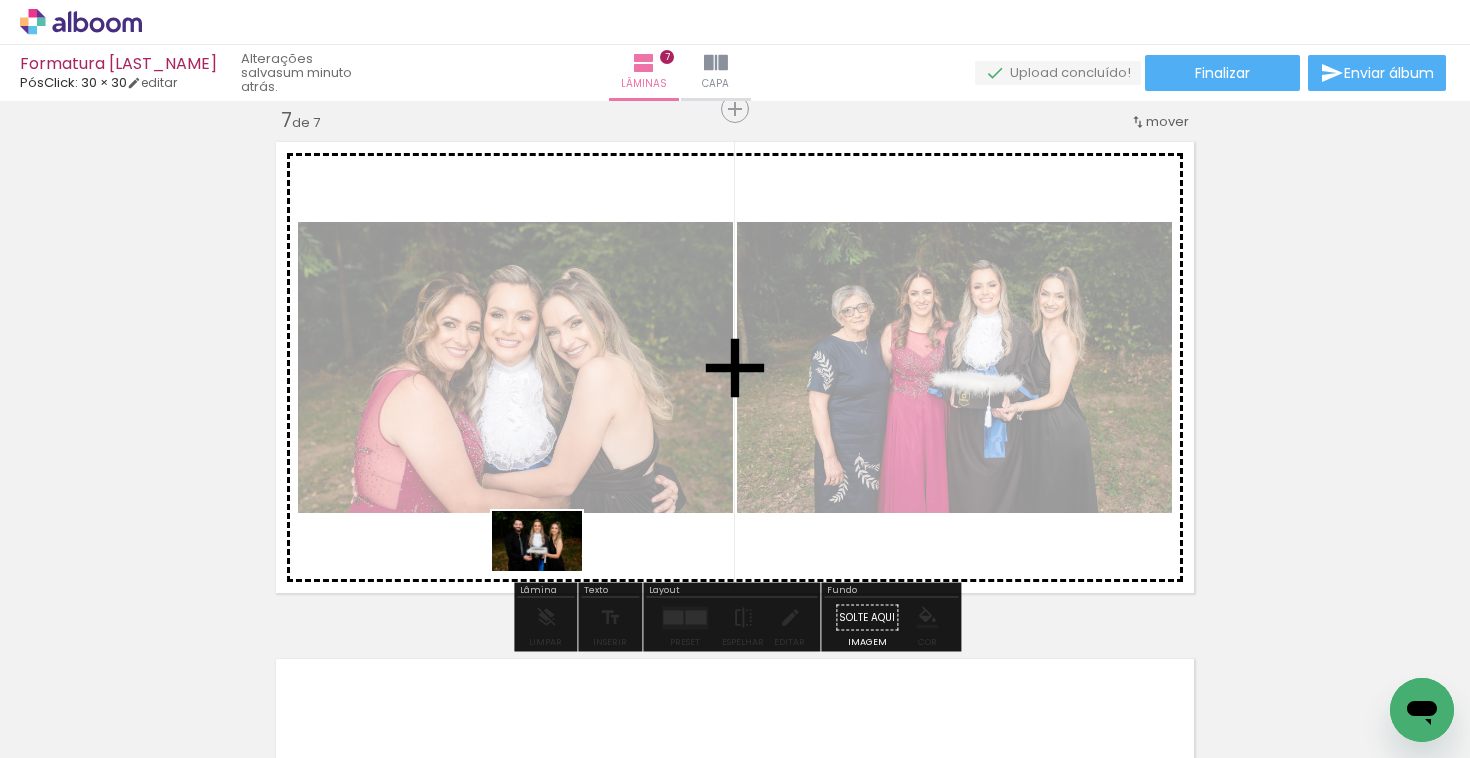 drag, startPoint x: 382, startPoint y: 699, endPoint x: 562, endPoint y: 557, distance: 229.2684 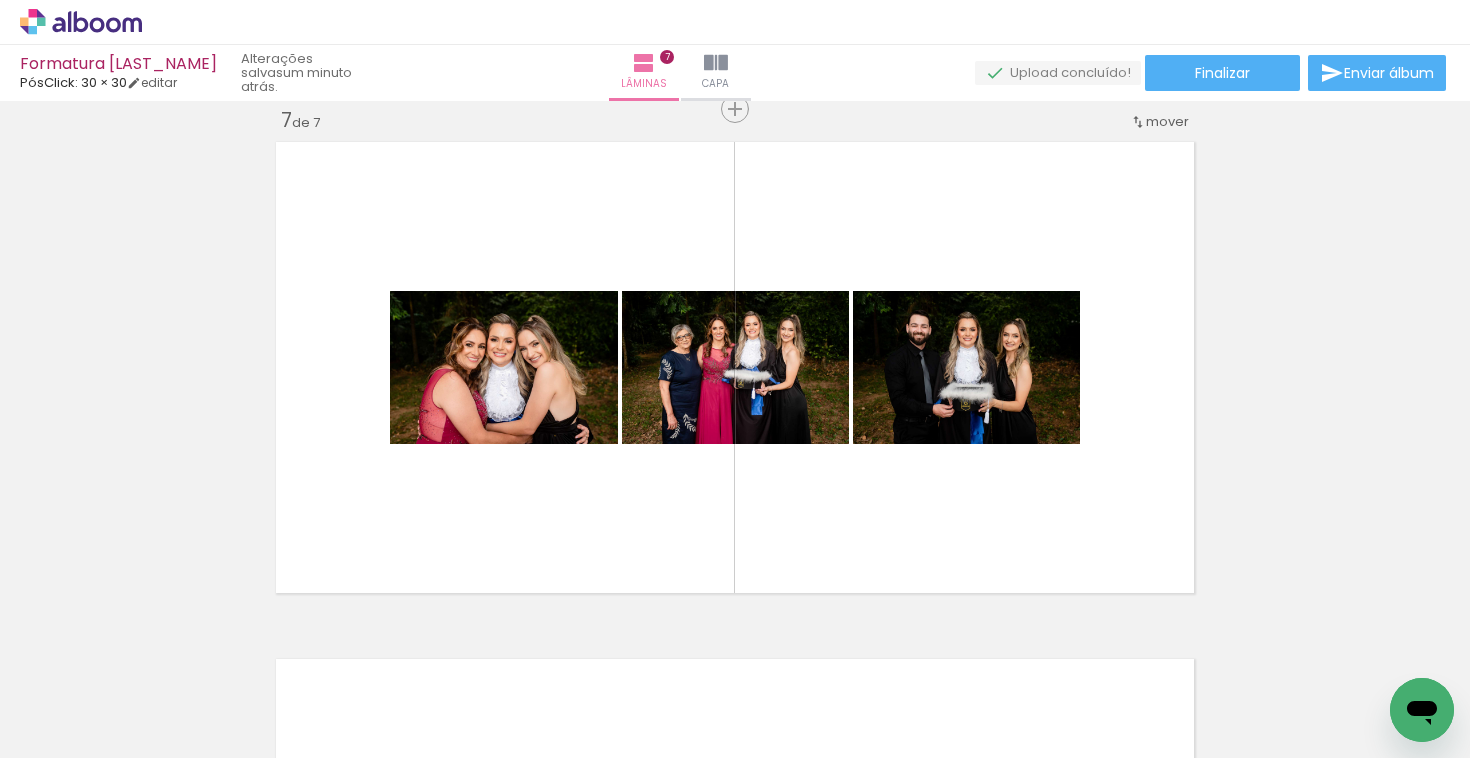 scroll, scrollTop: 0, scrollLeft: 870, axis: horizontal 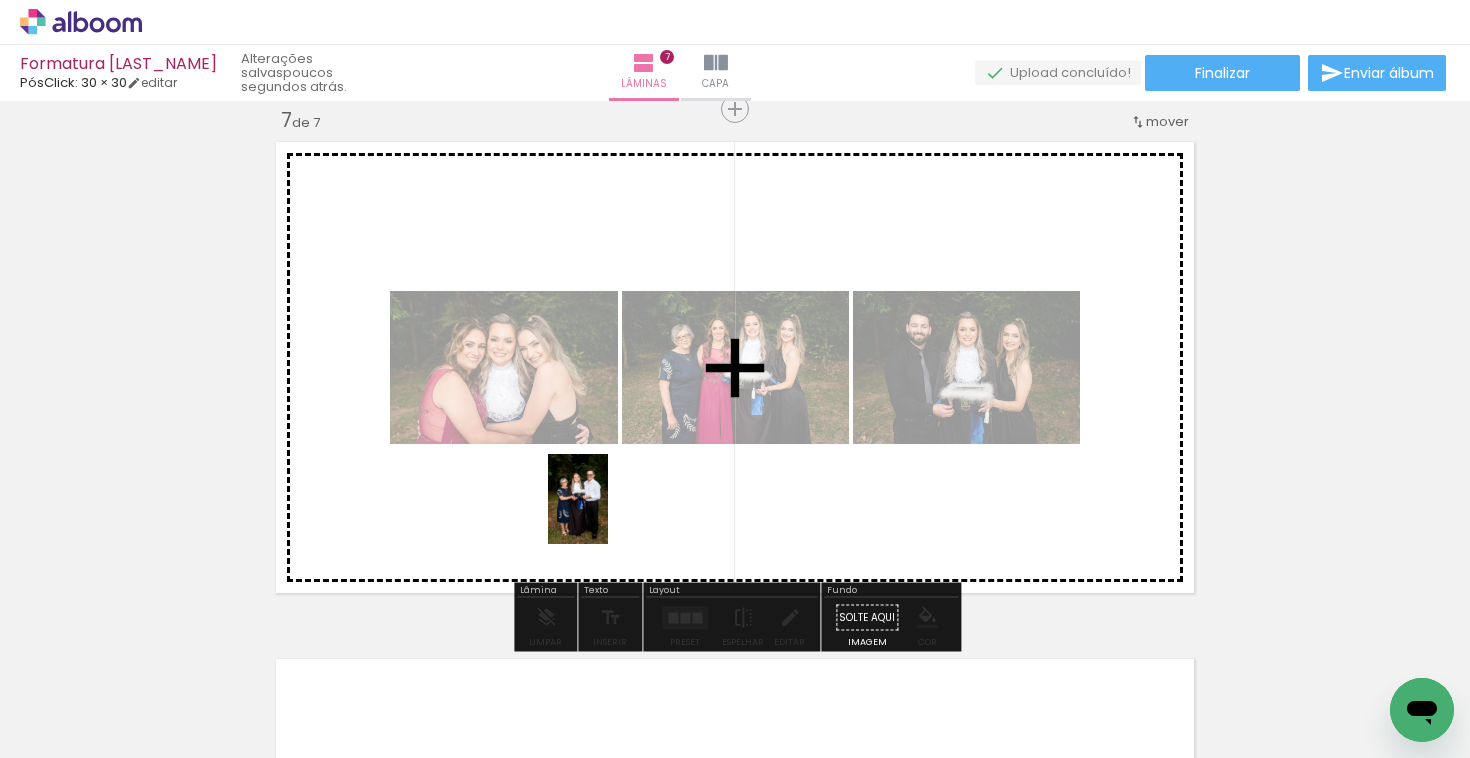 drag, startPoint x: 454, startPoint y: 697, endPoint x: 608, endPoint y: 514, distance: 239.17567 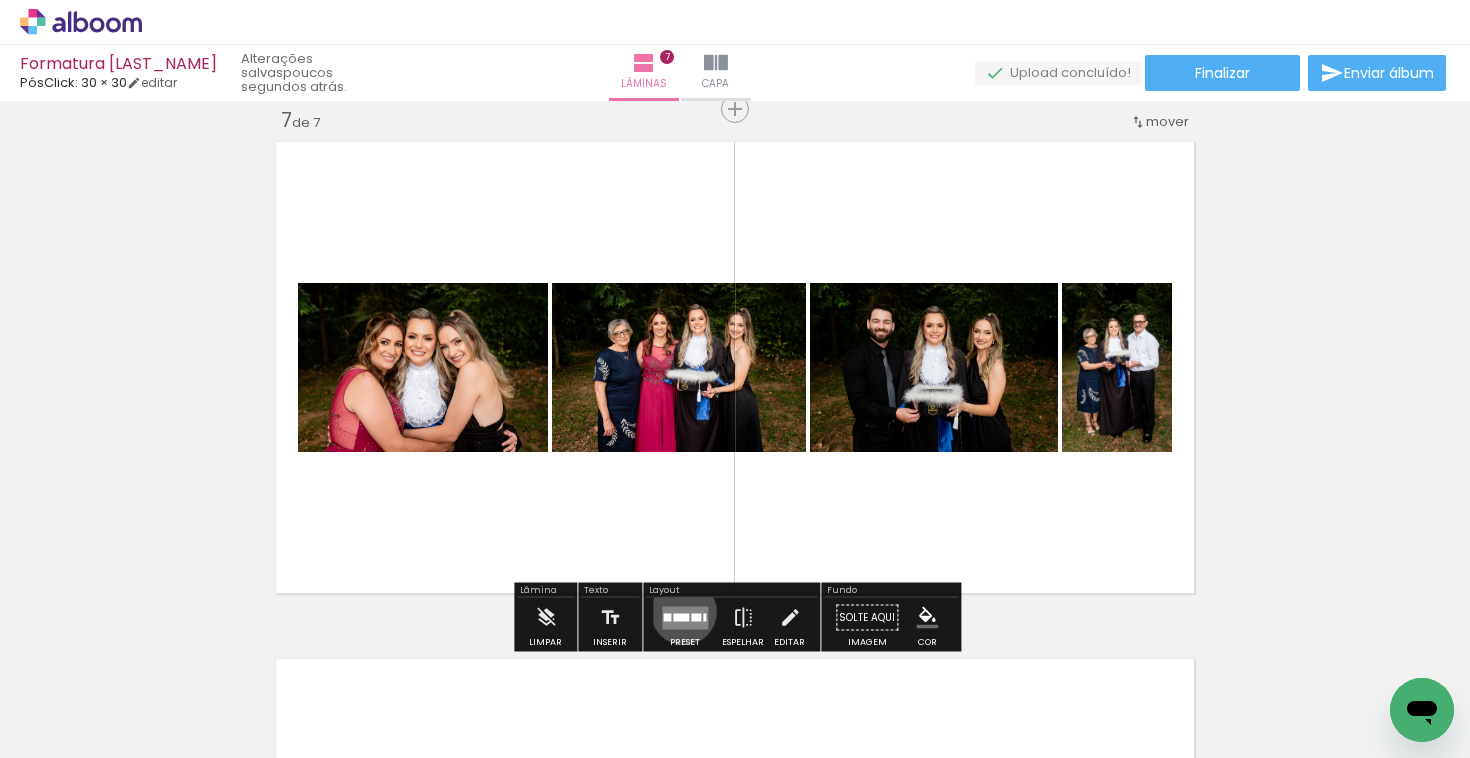click at bounding box center (685, 617) 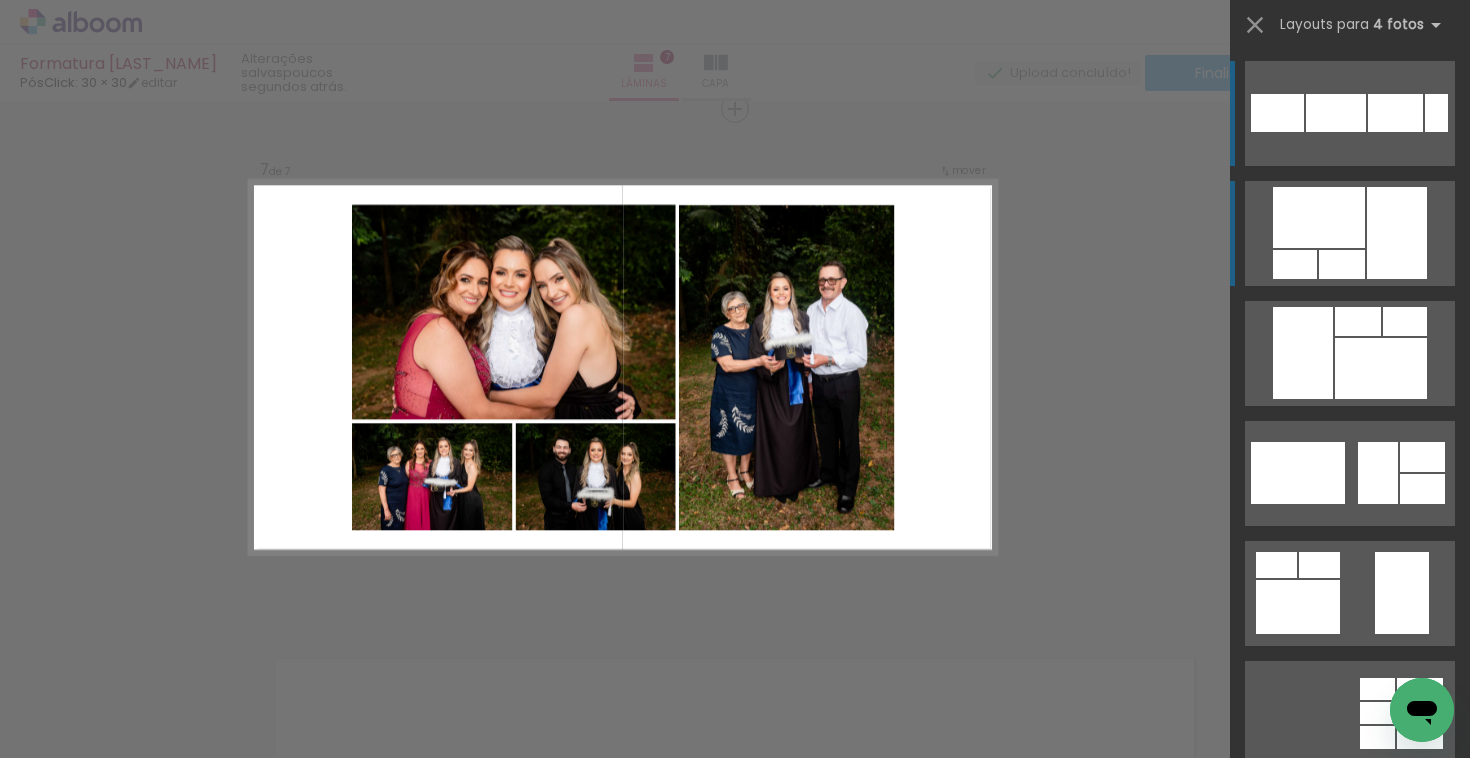 click at bounding box center (1319, 217) 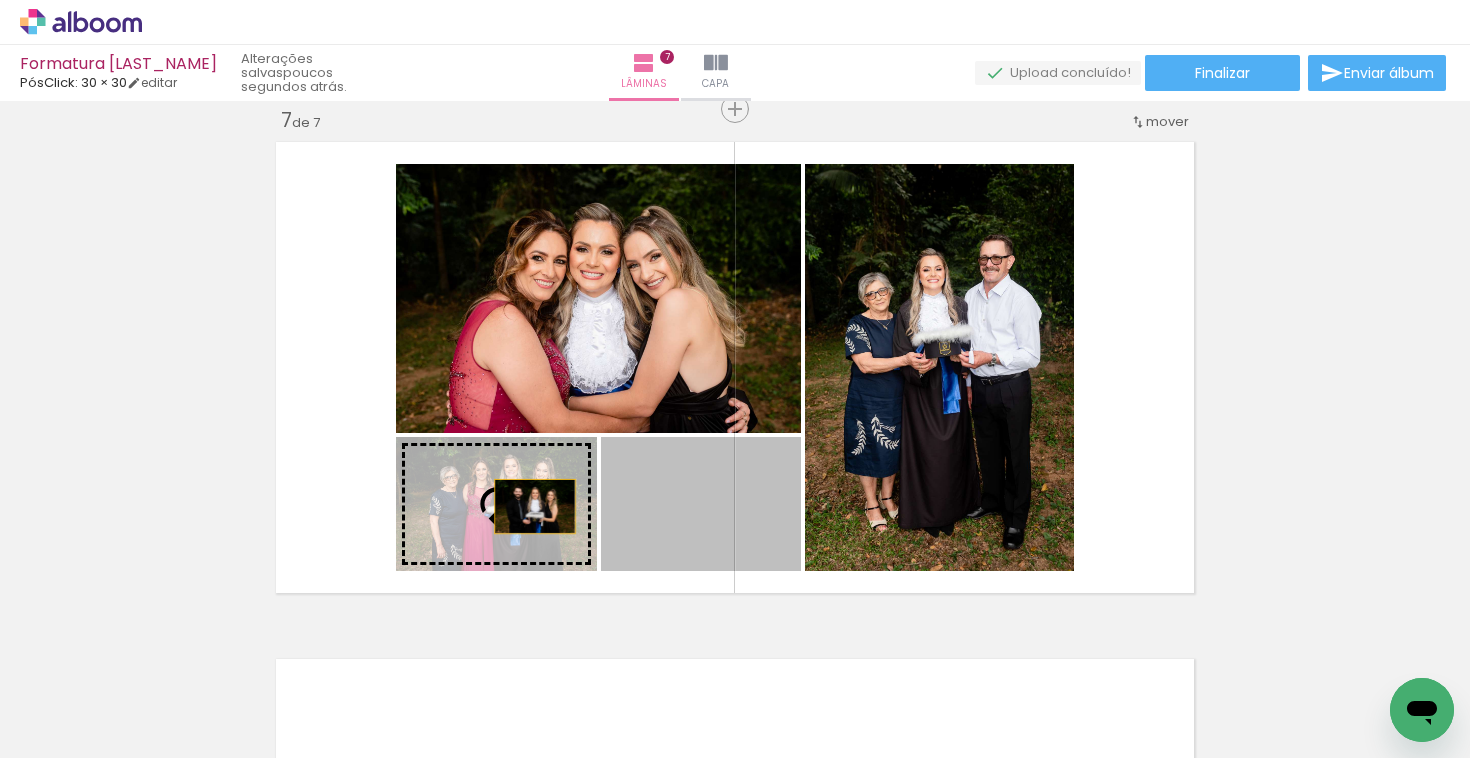 drag, startPoint x: 766, startPoint y: 531, endPoint x: 535, endPoint y: 506, distance: 232.34888 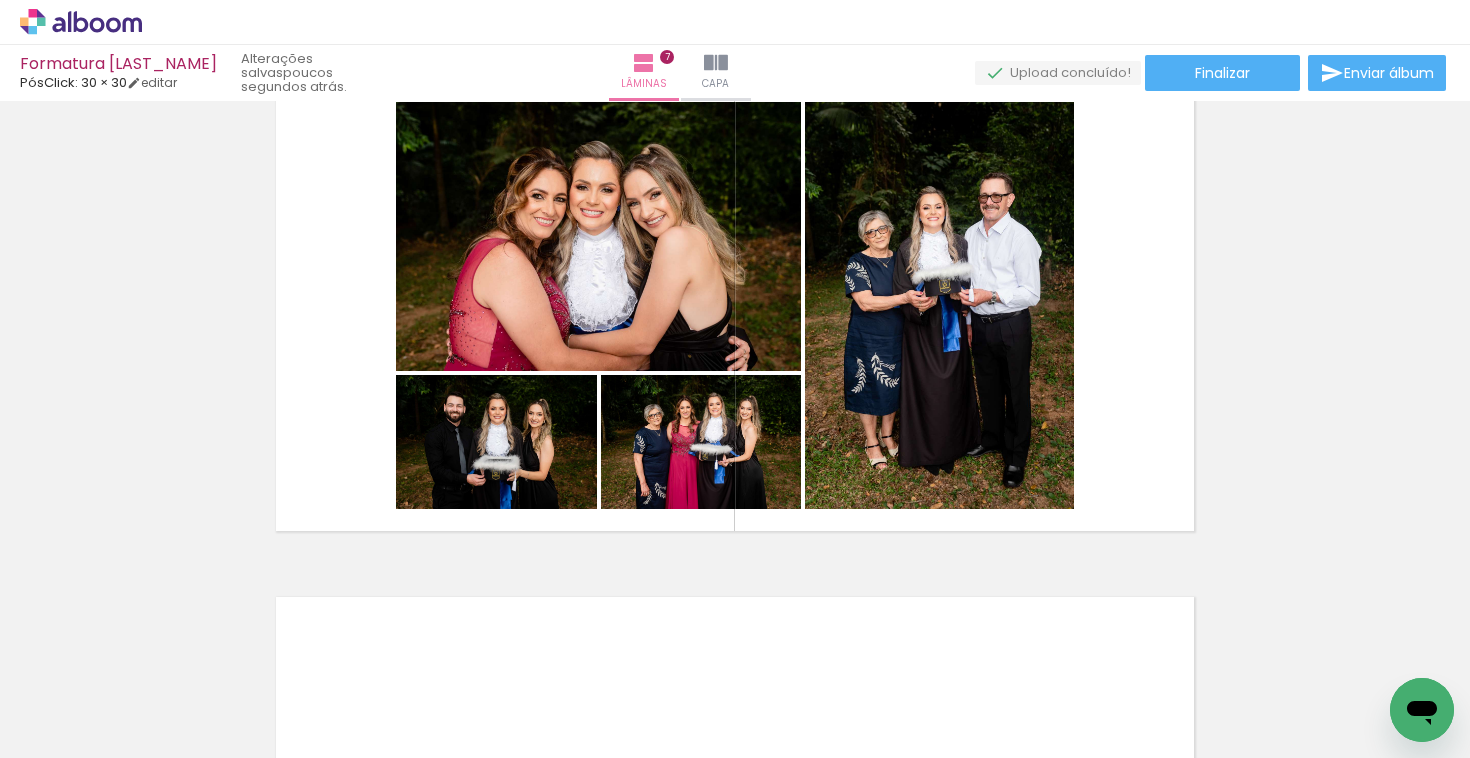 scroll, scrollTop: 3179, scrollLeft: 0, axis: vertical 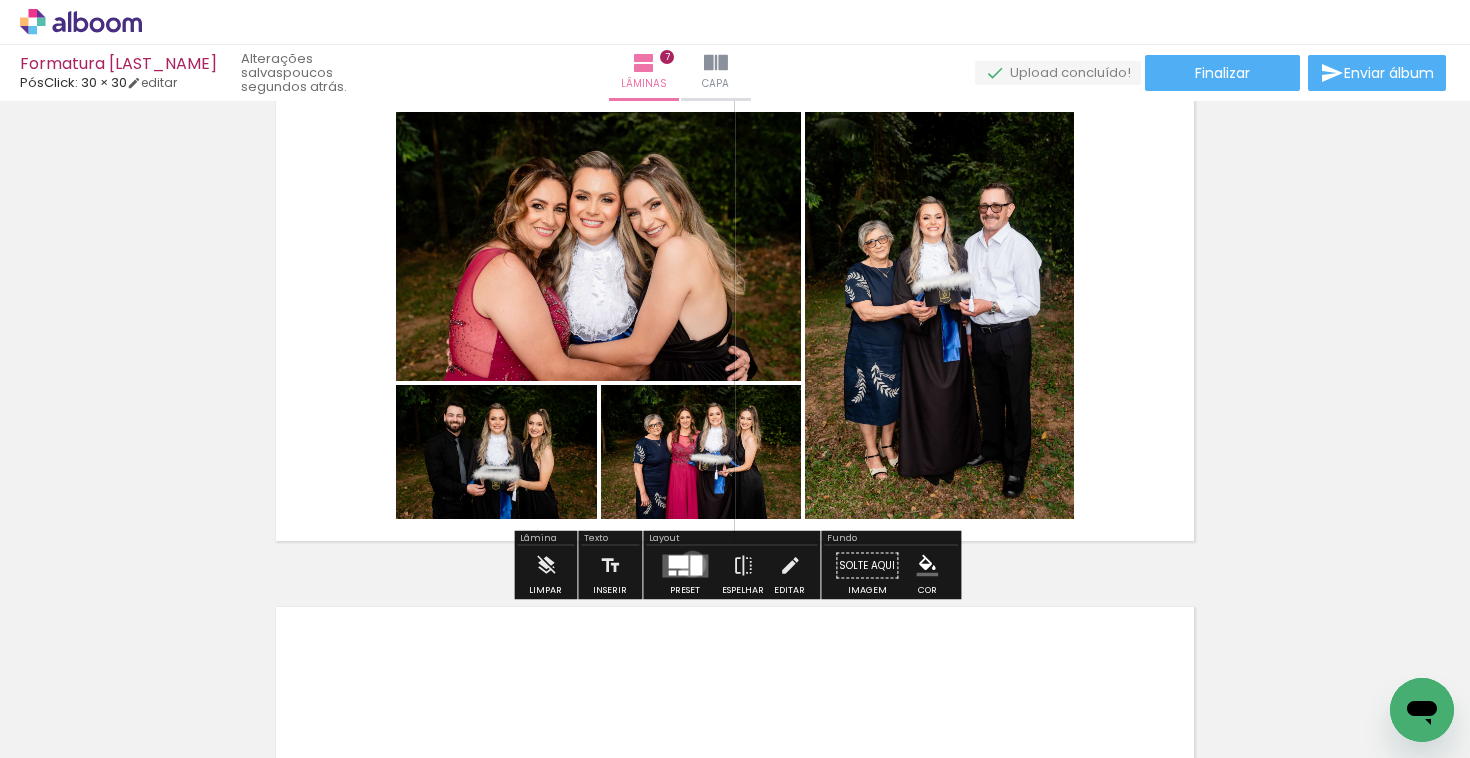 click at bounding box center (696, 565) 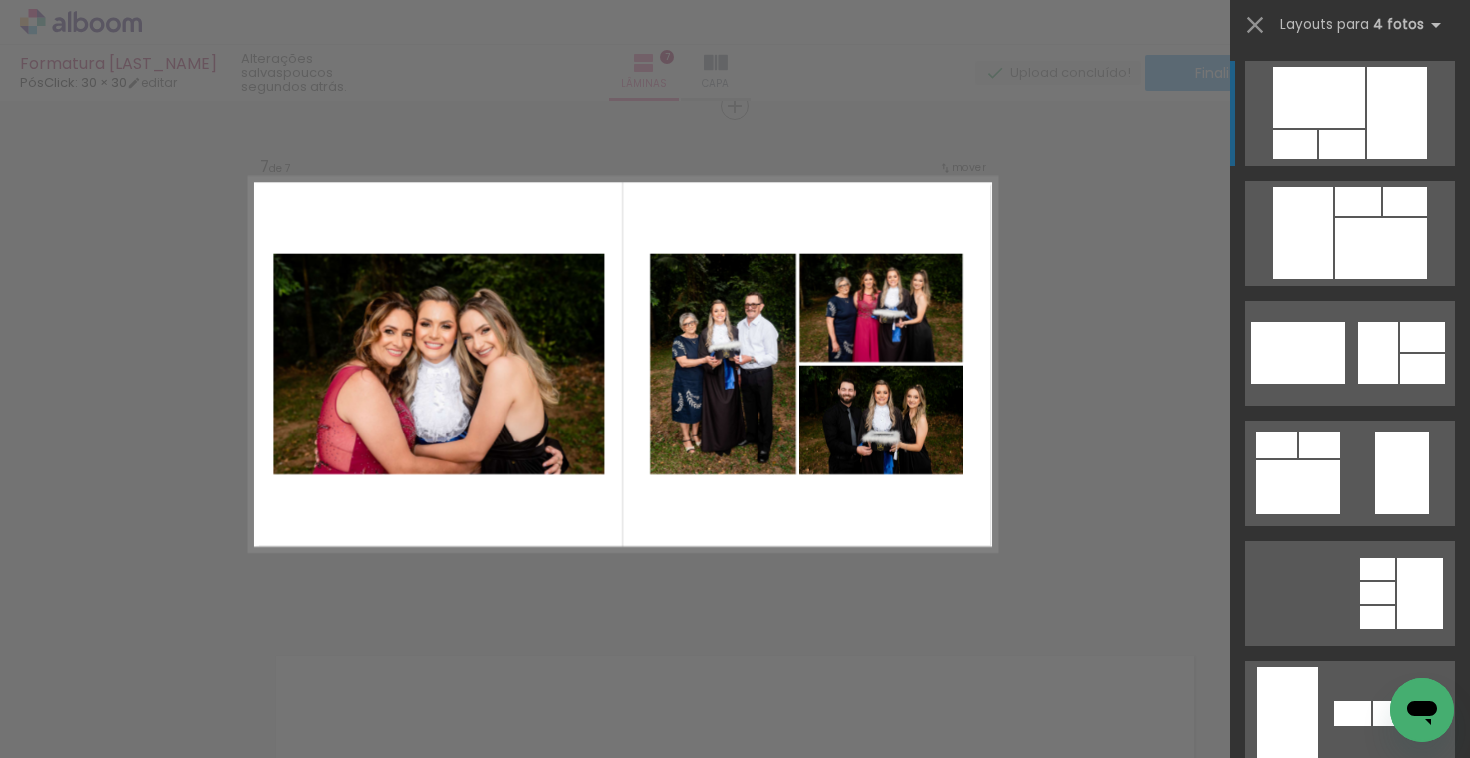 scroll, scrollTop: 3127, scrollLeft: 0, axis: vertical 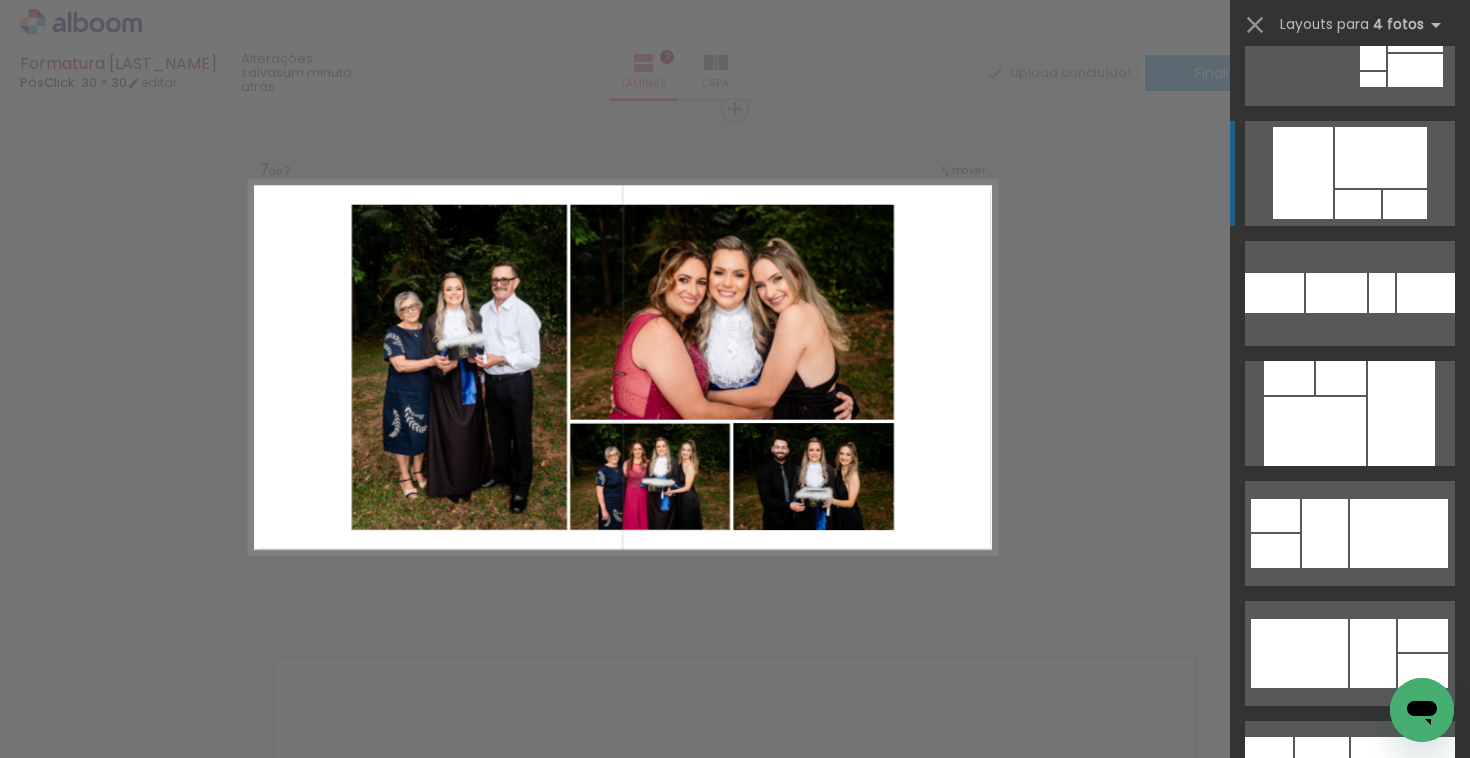 click at bounding box center [1274, 293] 